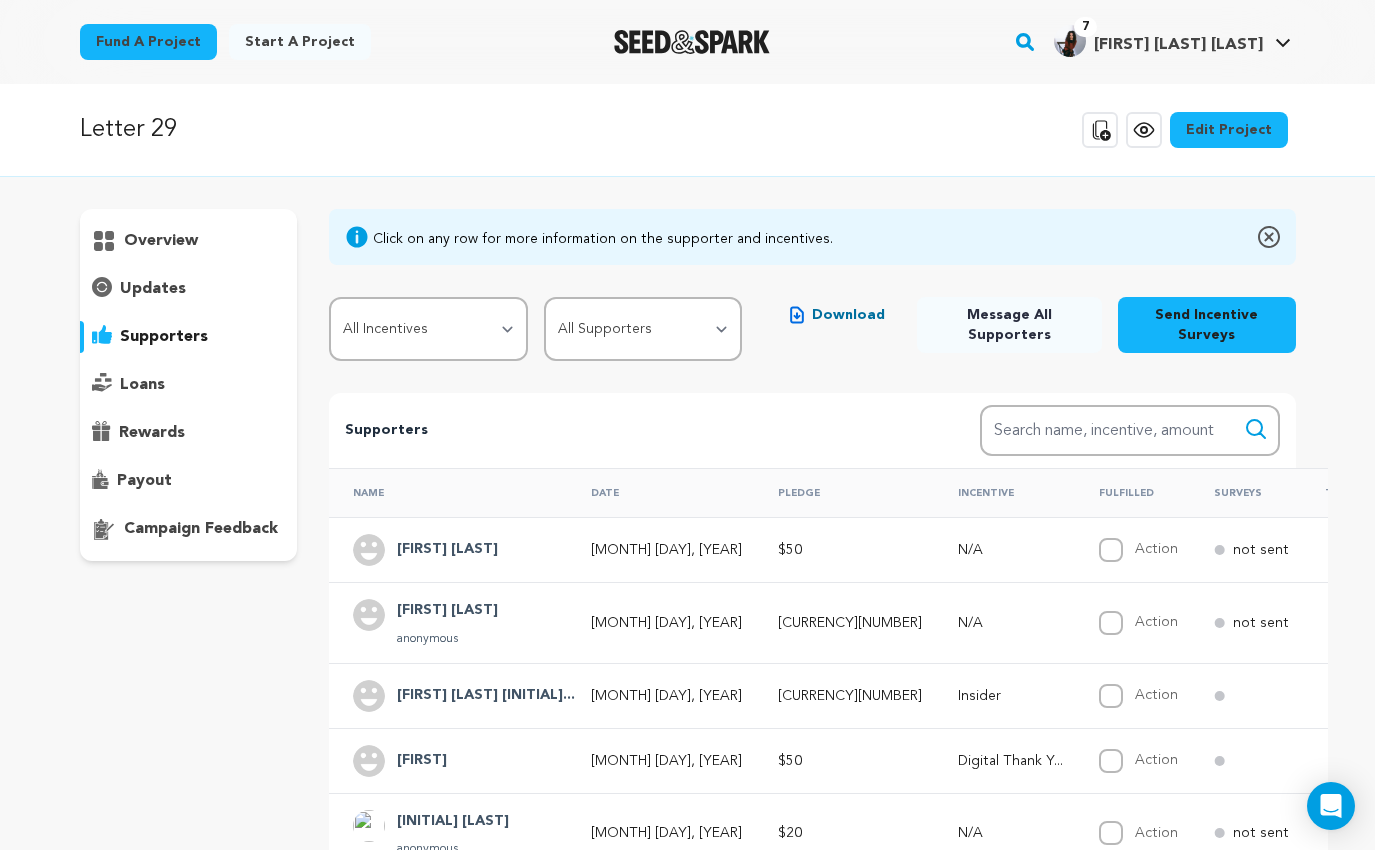 scroll, scrollTop: 81, scrollLeft: 0, axis: vertical 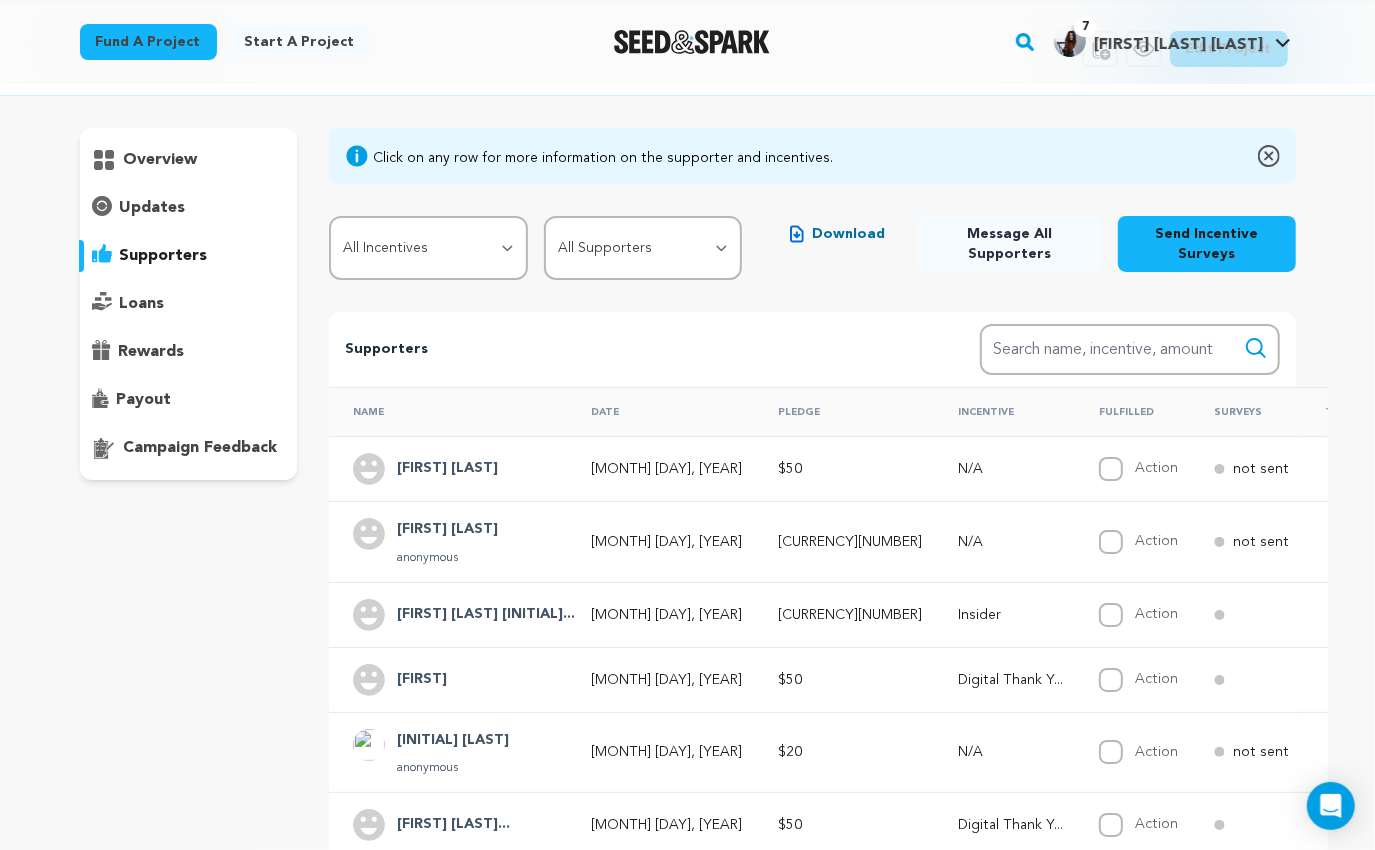 click on "[FIRST] [FIRST] [LAST]" at bounding box center [1178, 45] 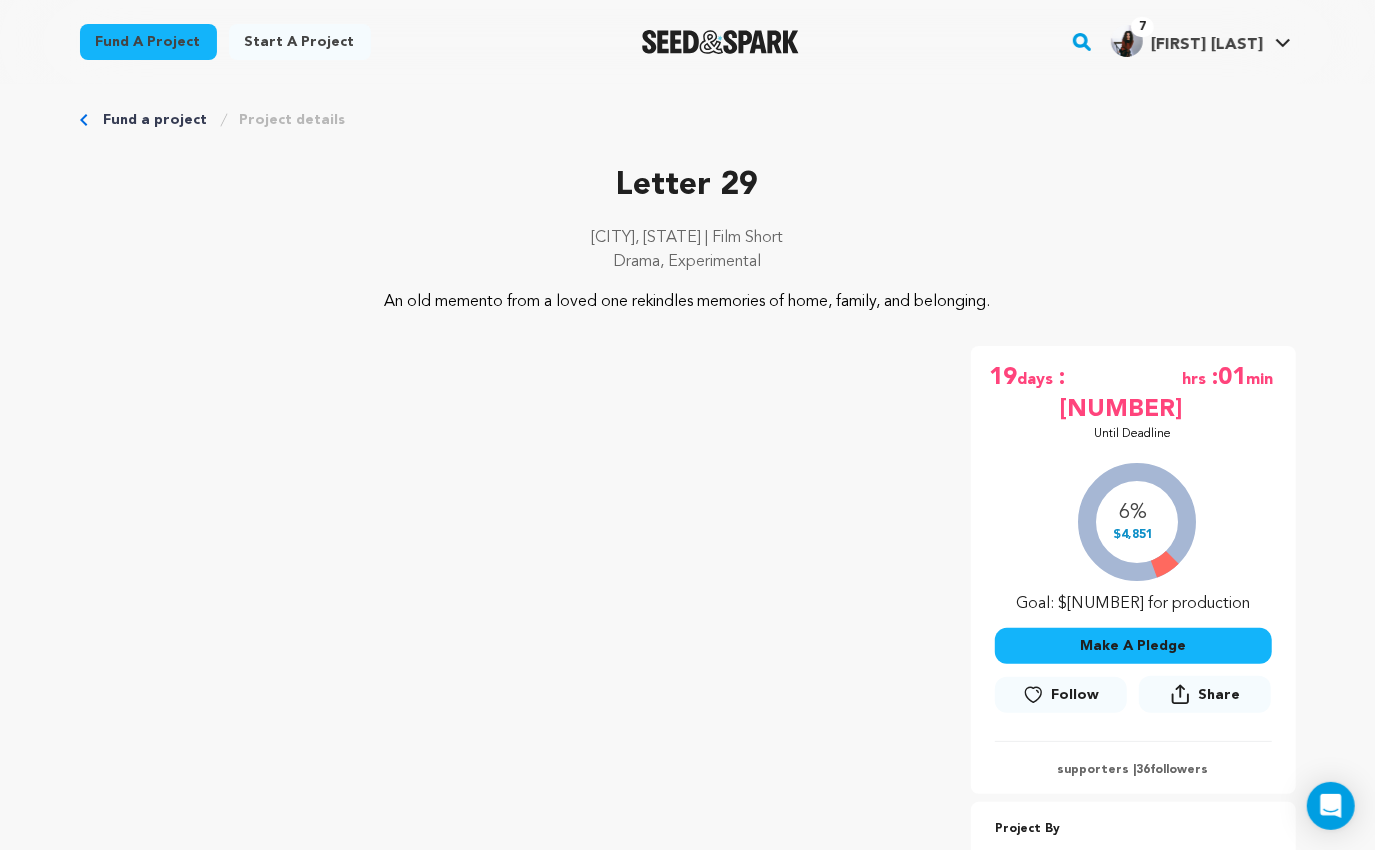 scroll, scrollTop: 14, scrollLeft: 0, axis: vertical 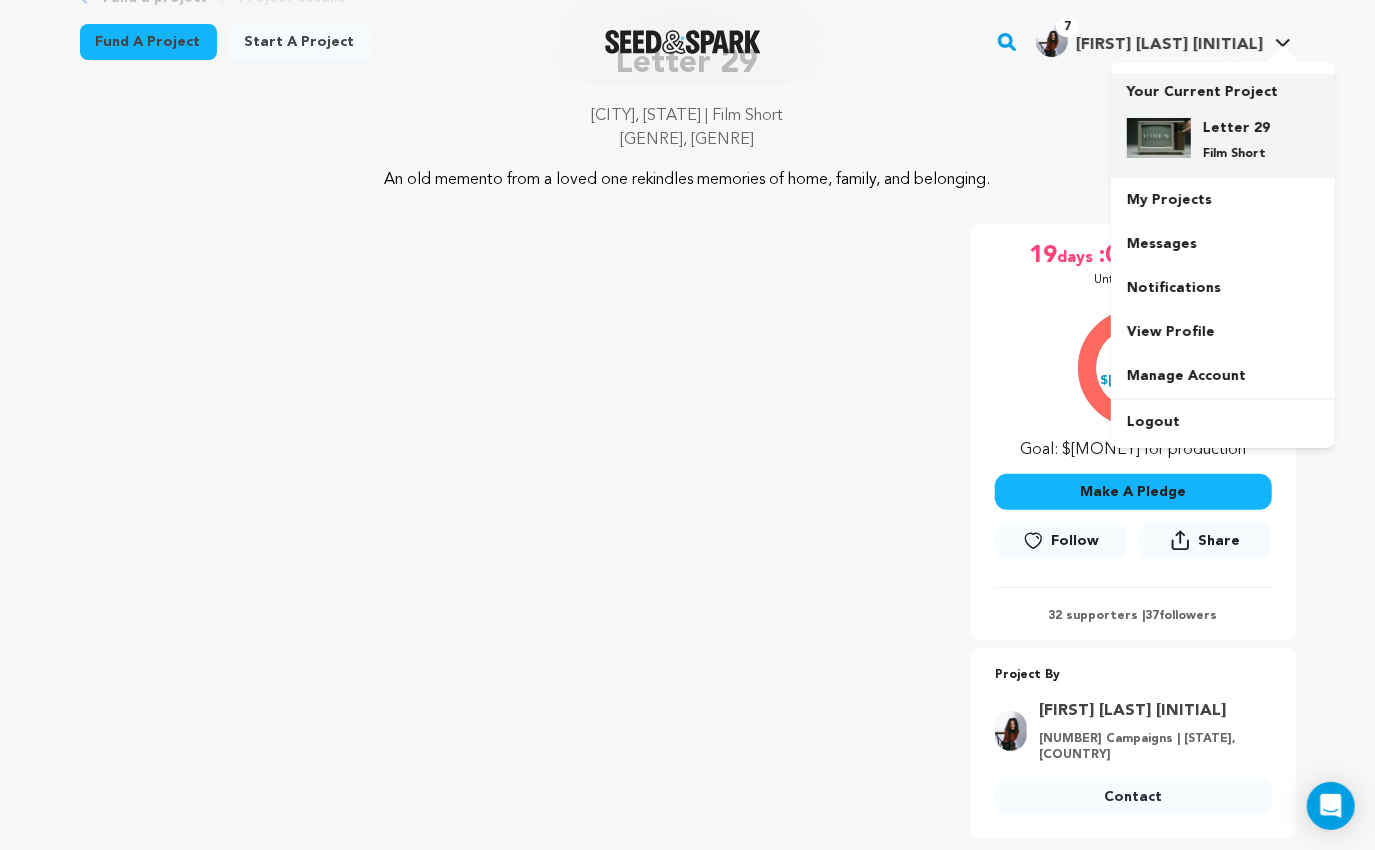 click on "Film Short" at bounding box center [1239, 154] 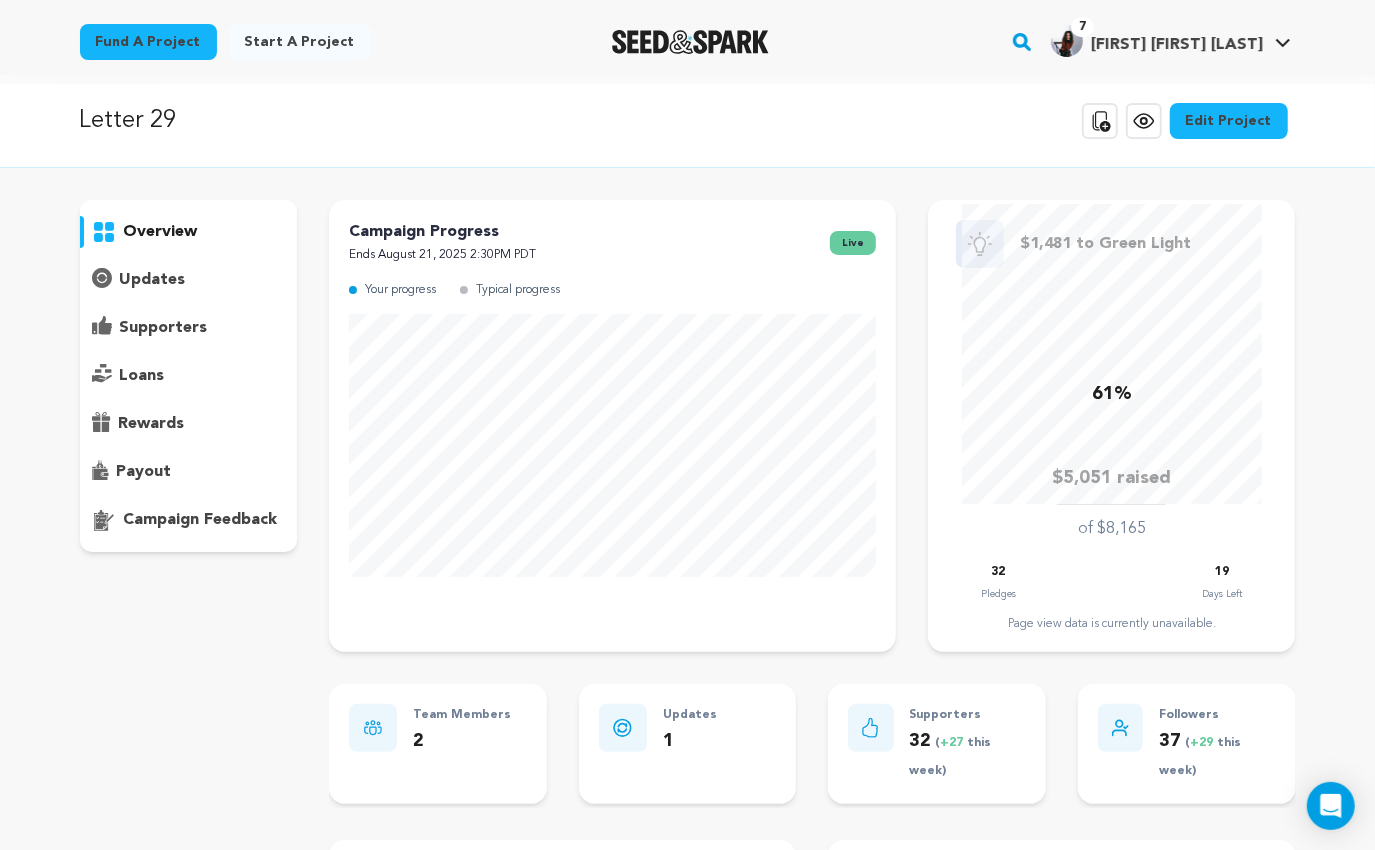 click on "supporters" at bounding box center (164, 328) 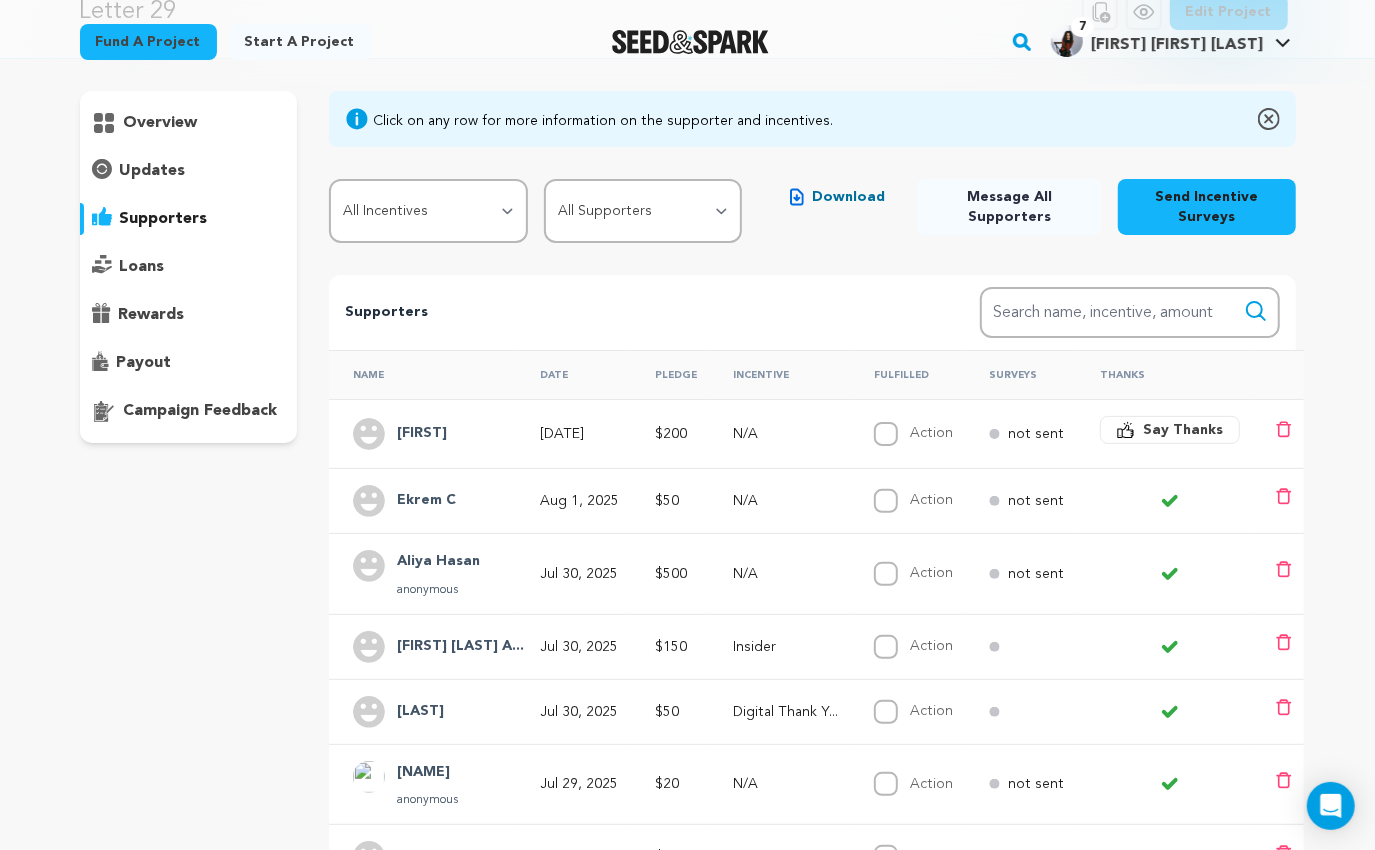 scroll, scrollTop: 155, scrollLeft: 0, axis: vertical 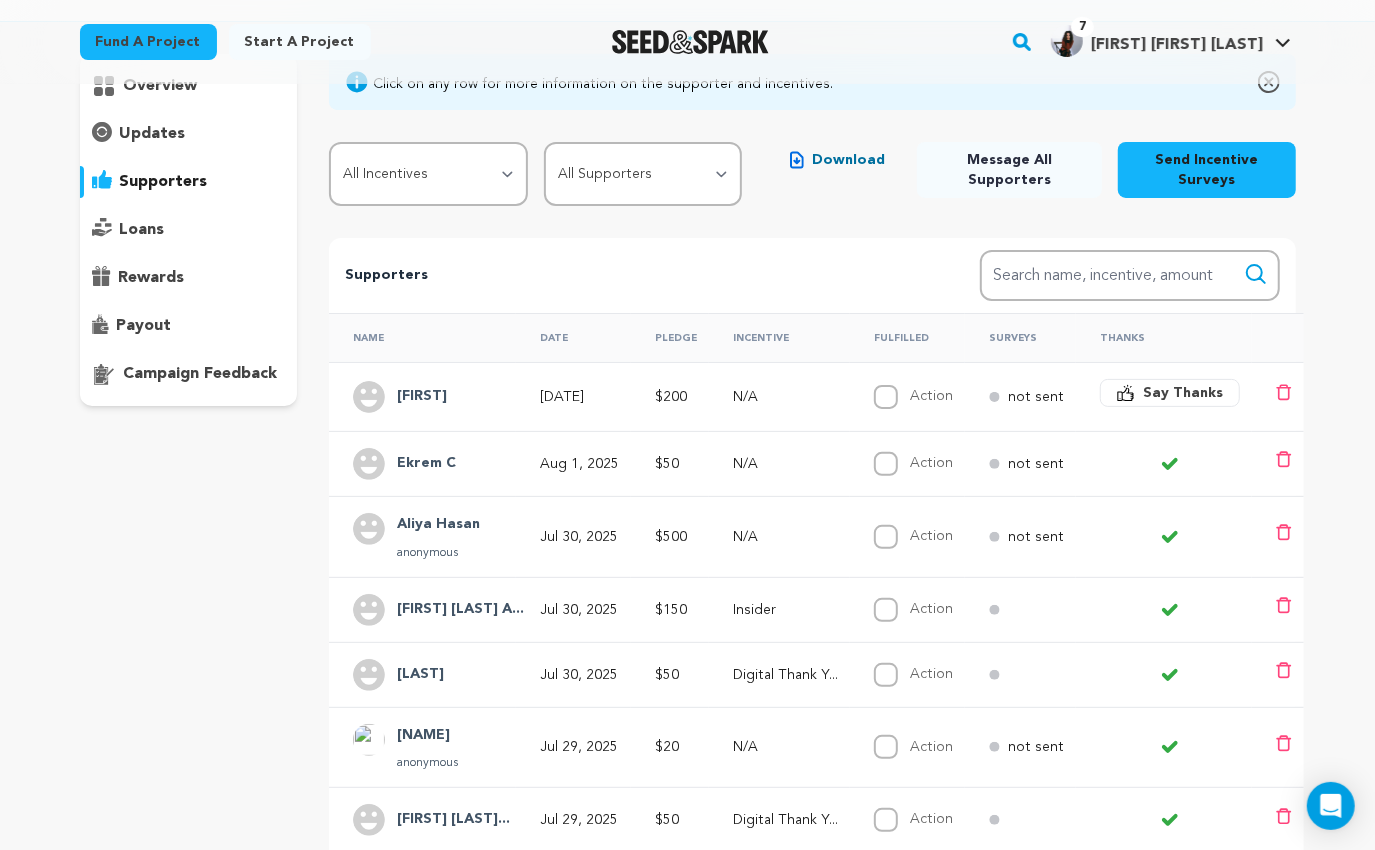 click on "Say Thanks" at bounding box center [1183, 393] 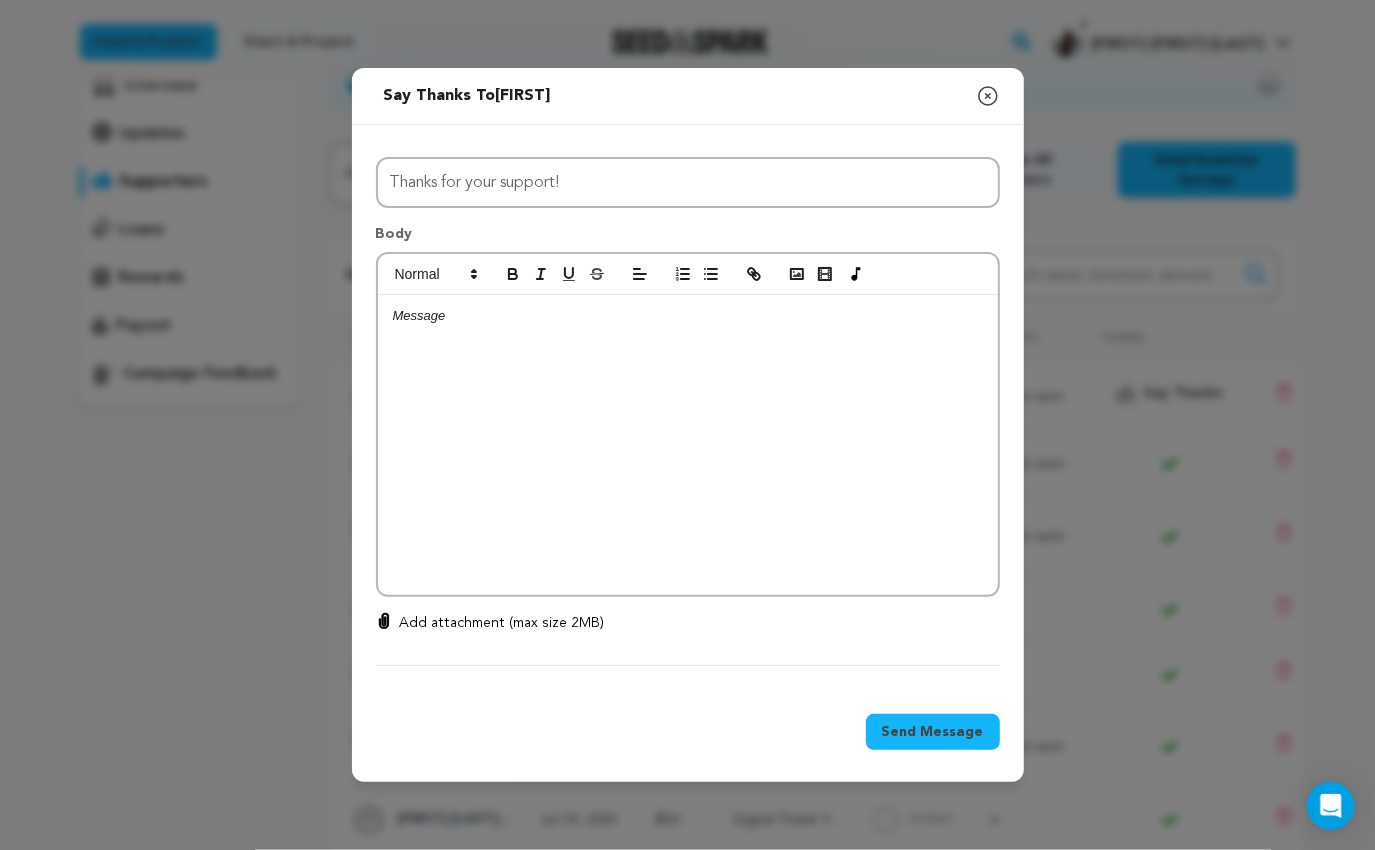 click at bounding box center [688, 445] 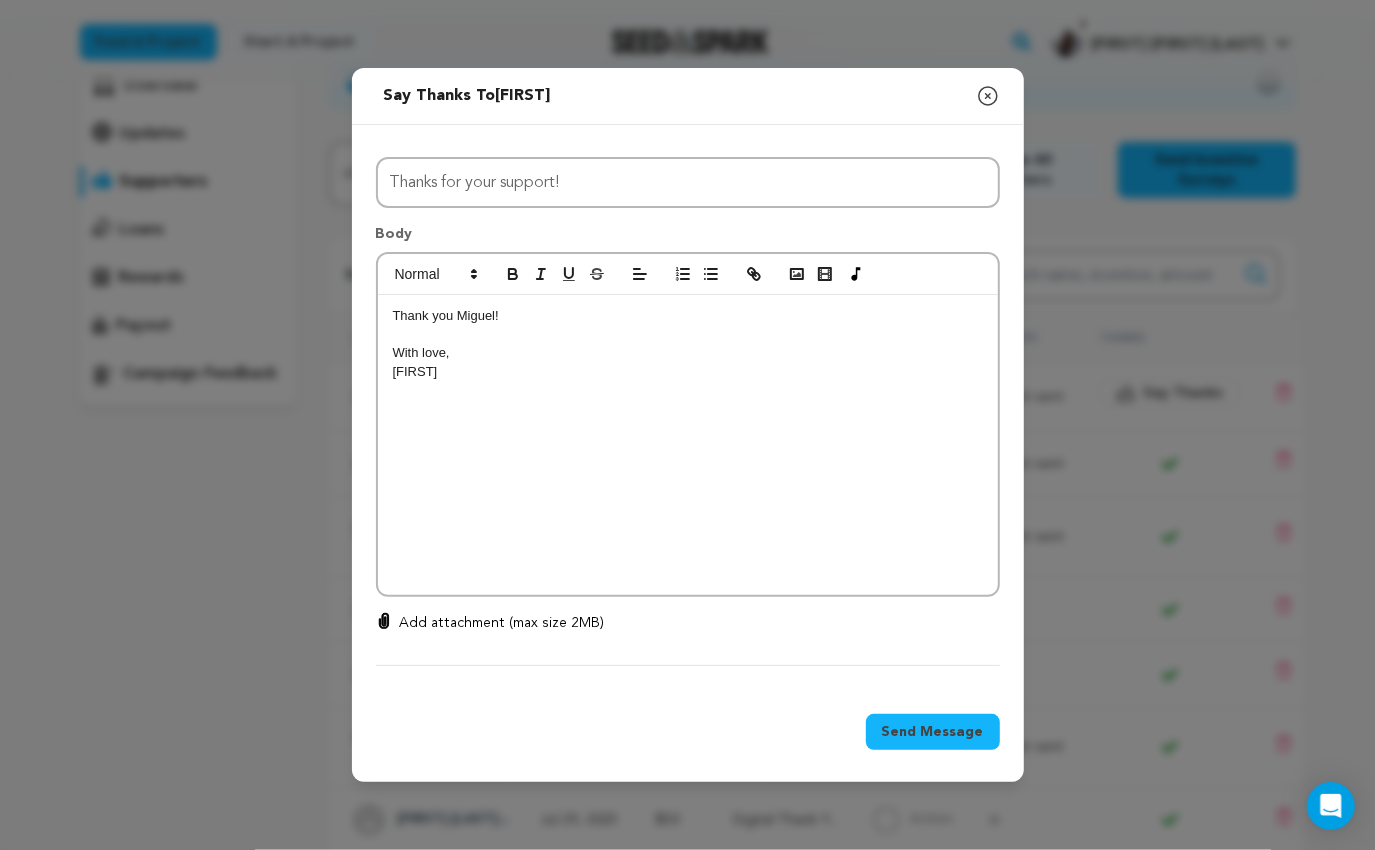 click on "Thank you Miguel!" at bounding box center [688, 316] 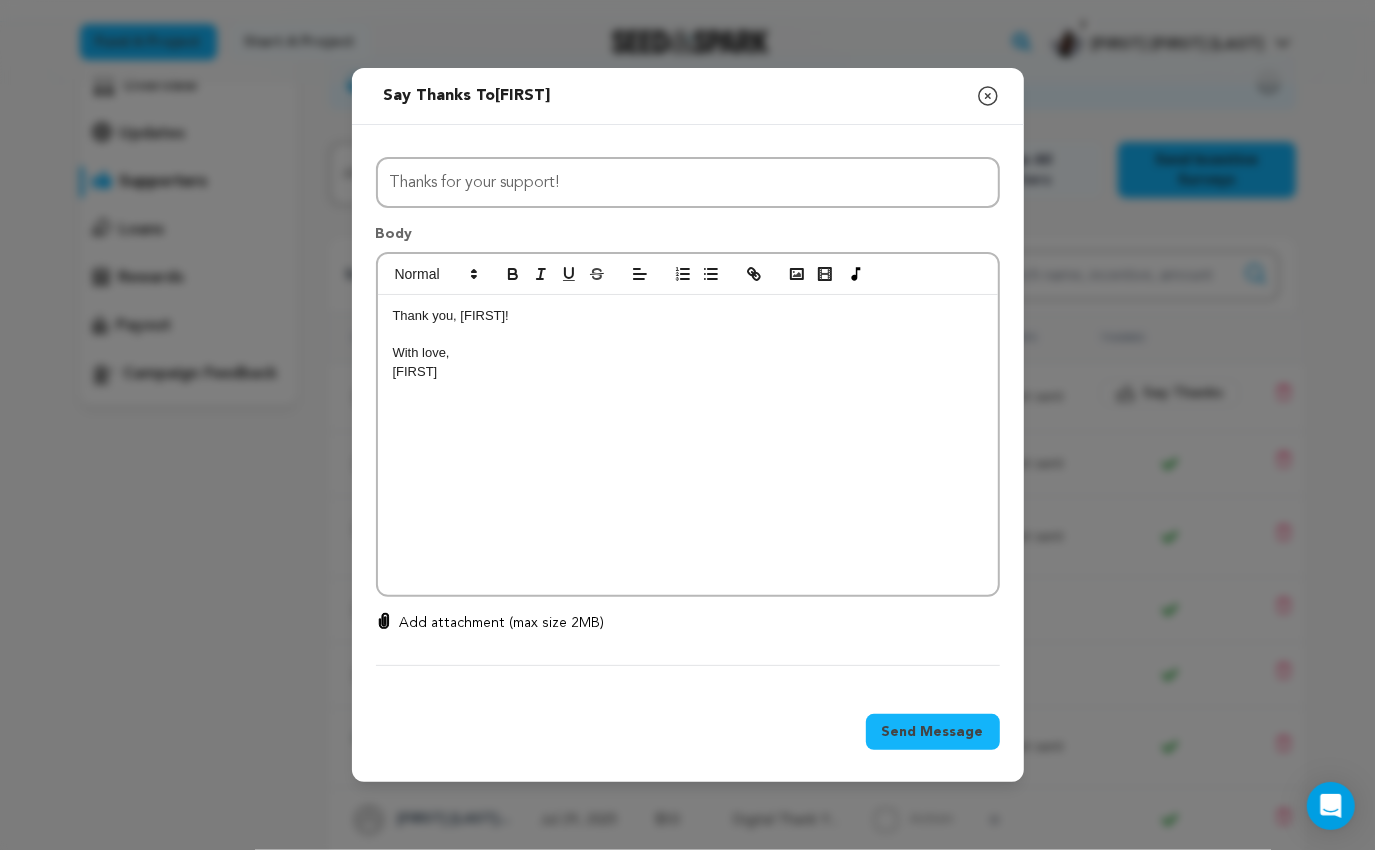 click on "Thank you, [FIRST]!" at bounding box center (688, 316) 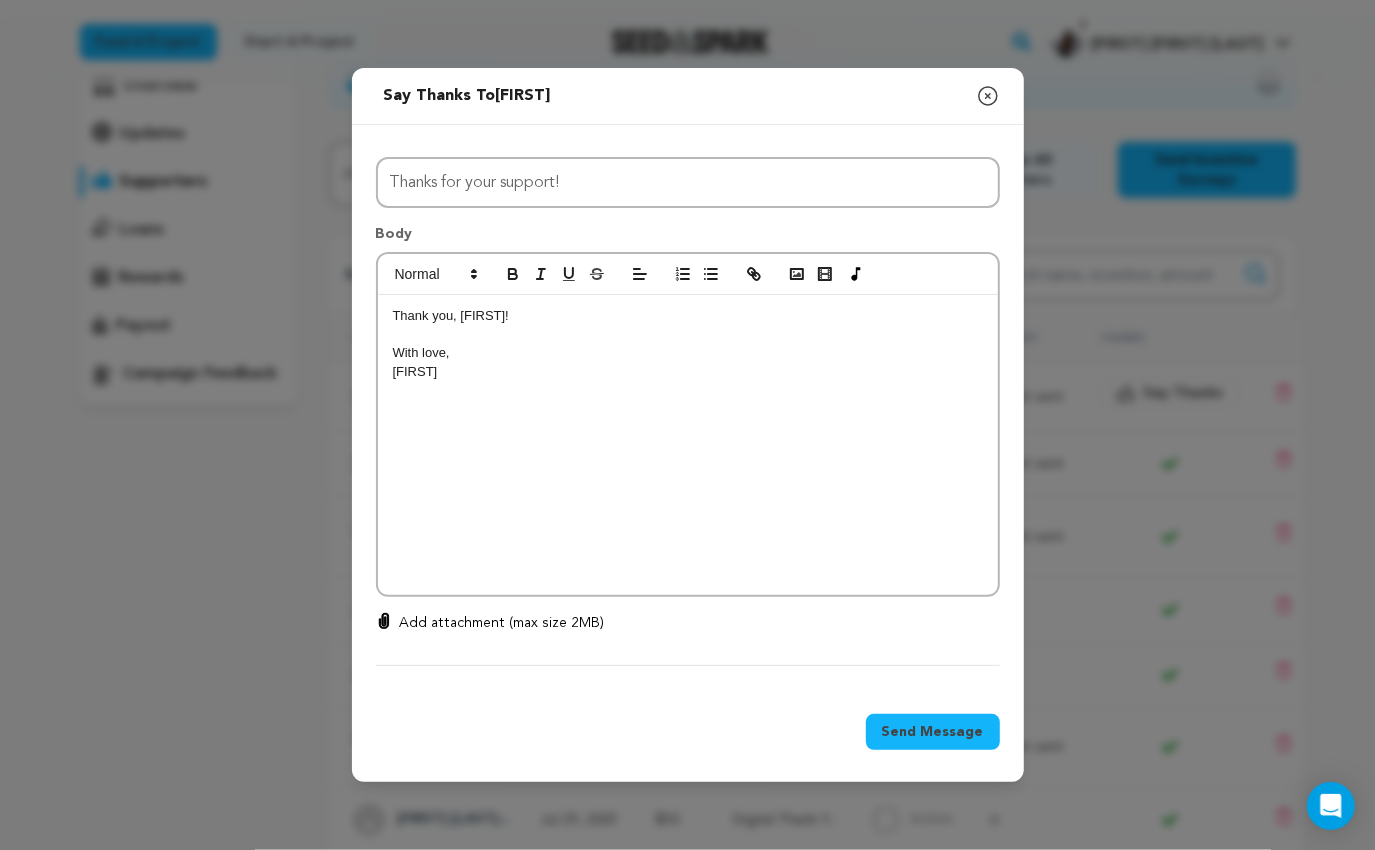 click on "Thank you, [FIRST]! With love,  [FIRST]" at bounding box center [688, 445] 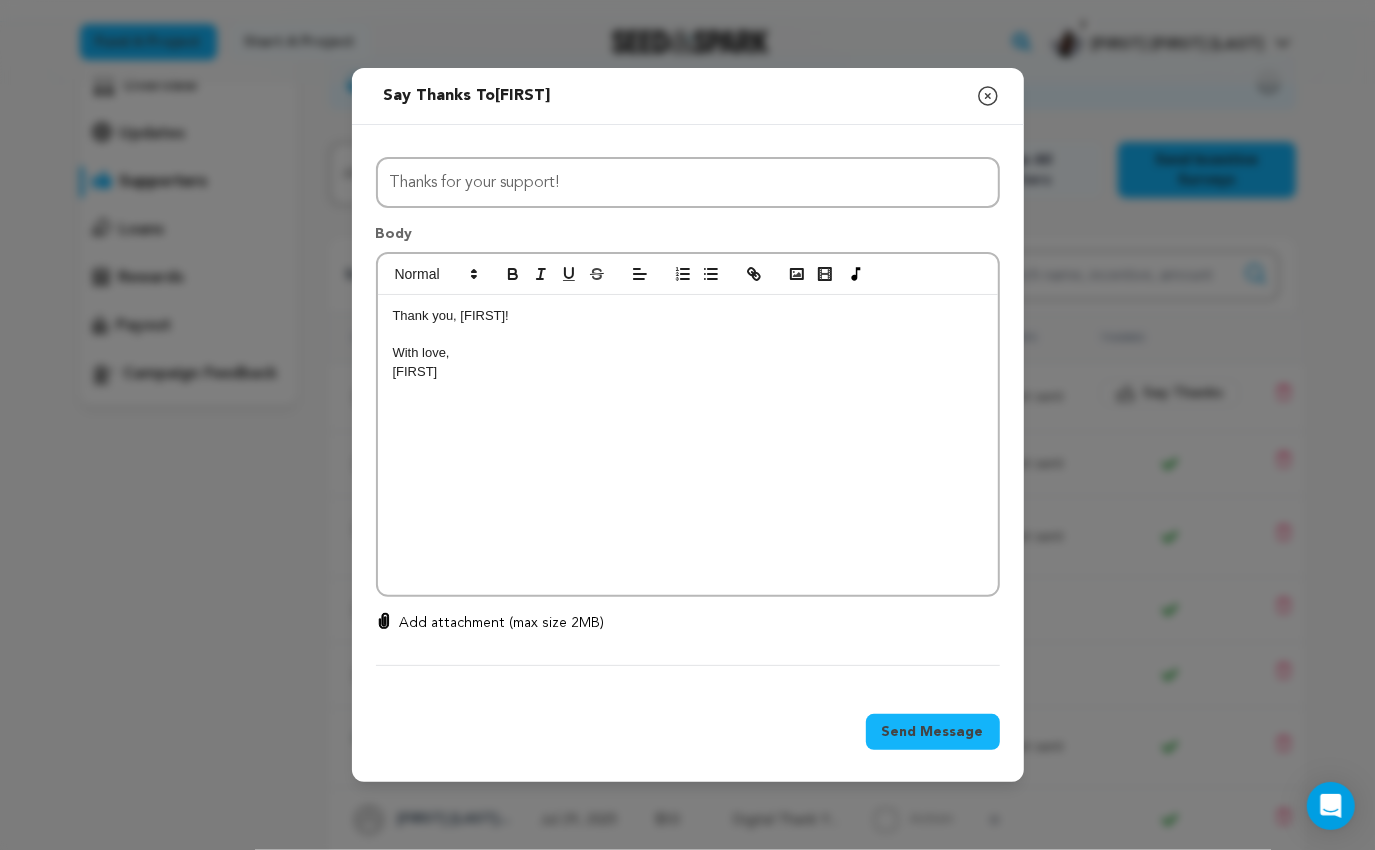 click on "Add attachment (max size 2MB)" at bounding box center [502, 623] 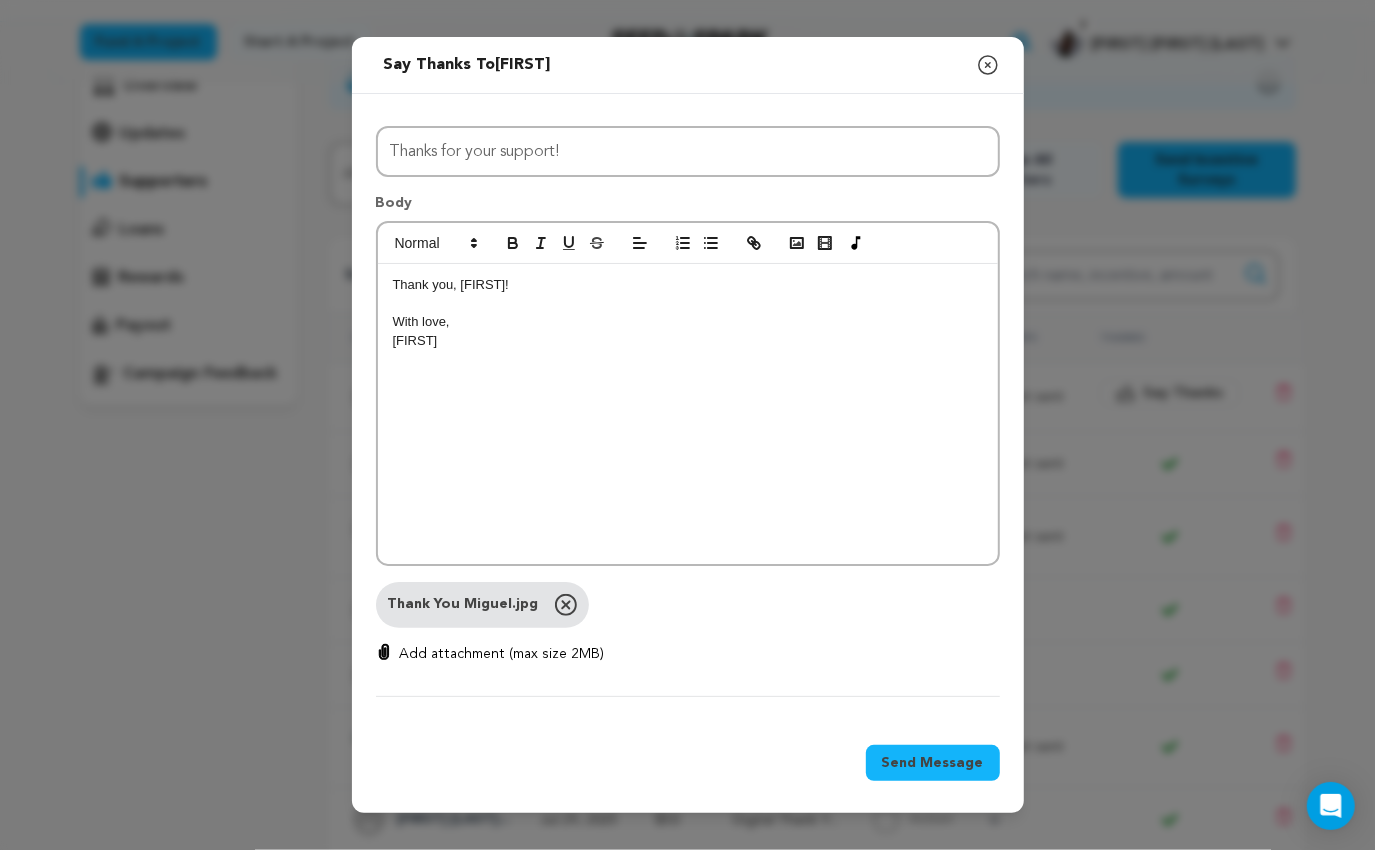 click on "With love," at bounding box center (688, 322) 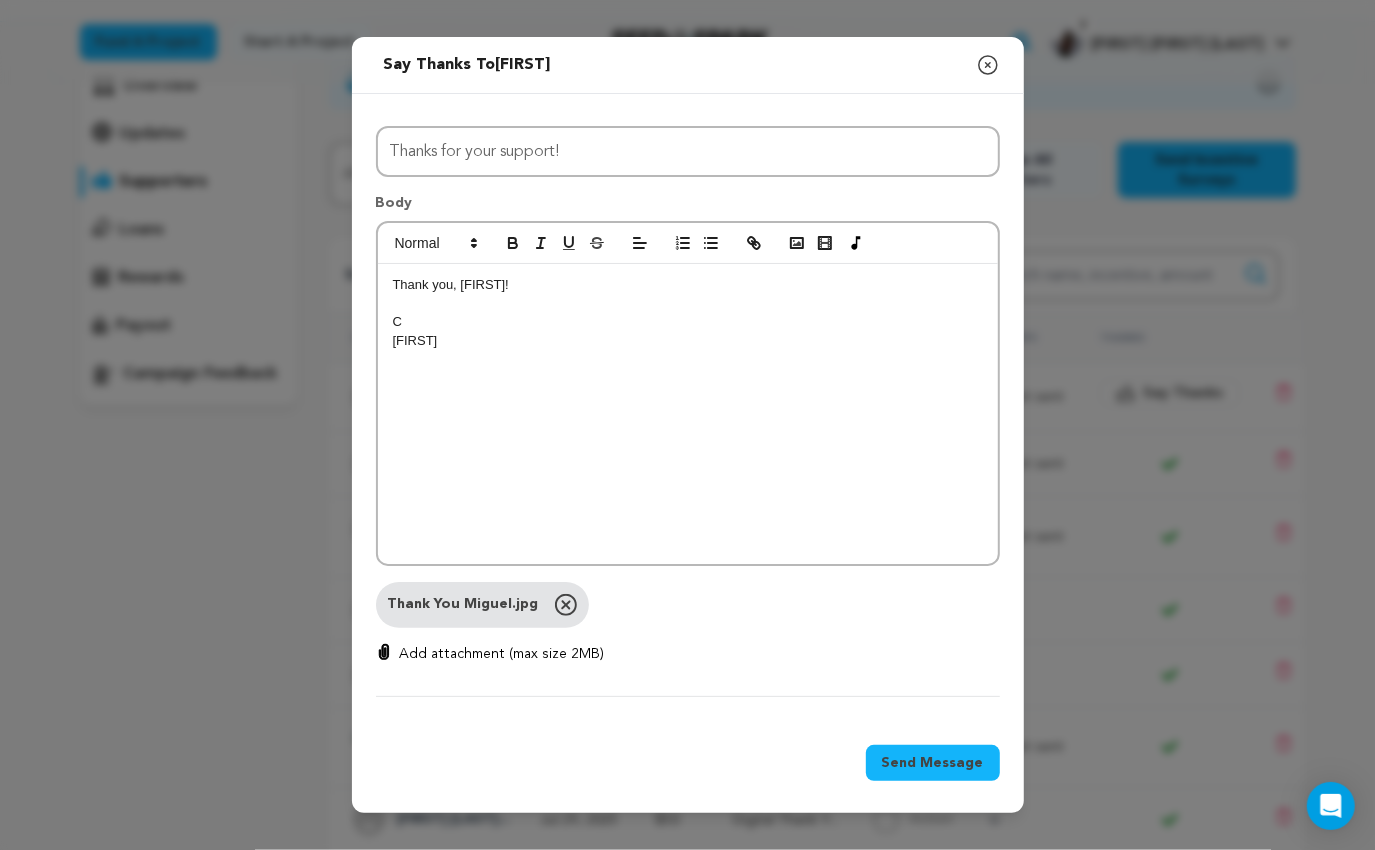 click on "Thank You Miguel.jpg
Remove
0 %
0 %
Add attachment (max size 2MB)" at bounding box center [688, 639] 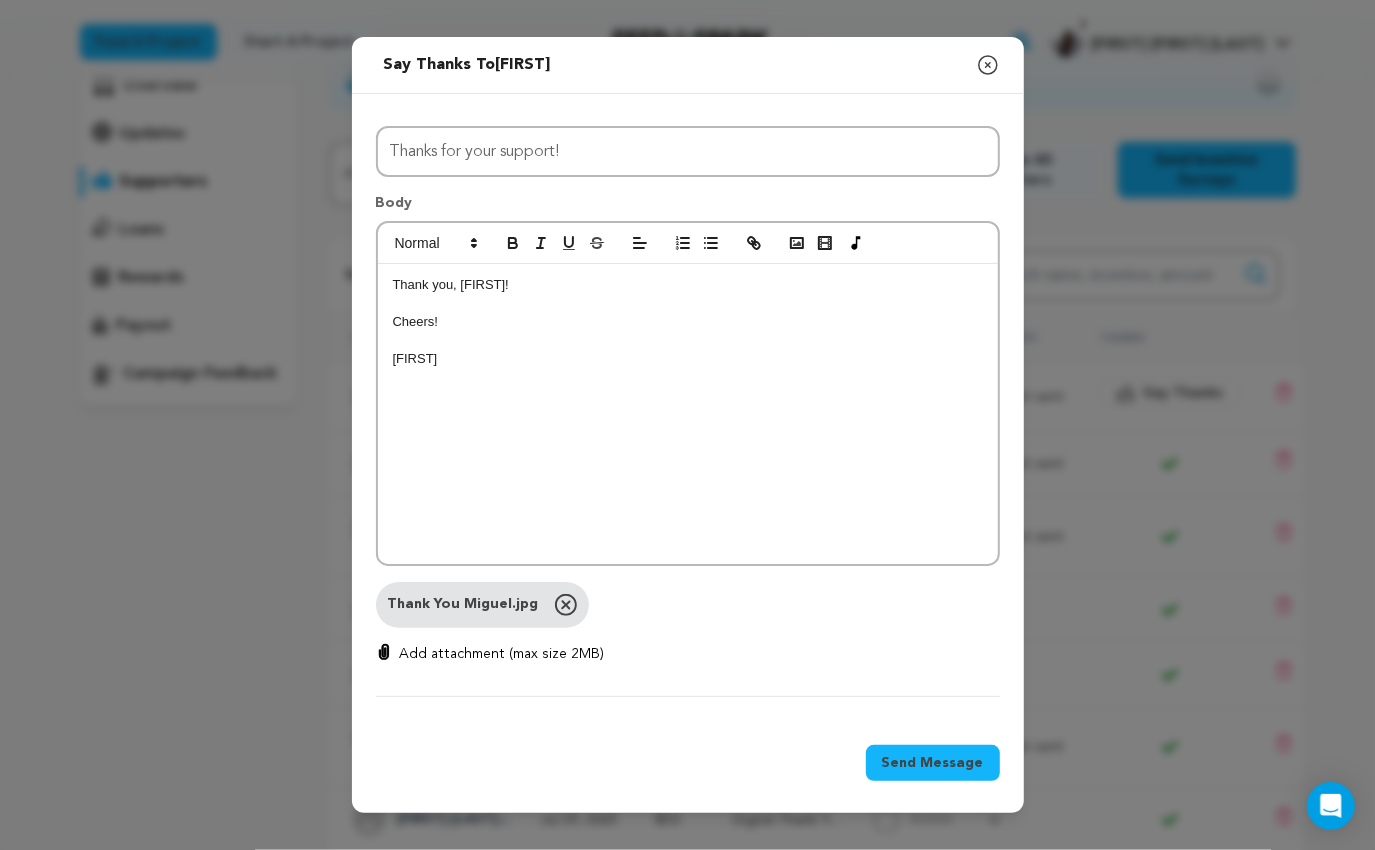 click on "Thank you, [FIRST]!" at bounding box center (688, 285) 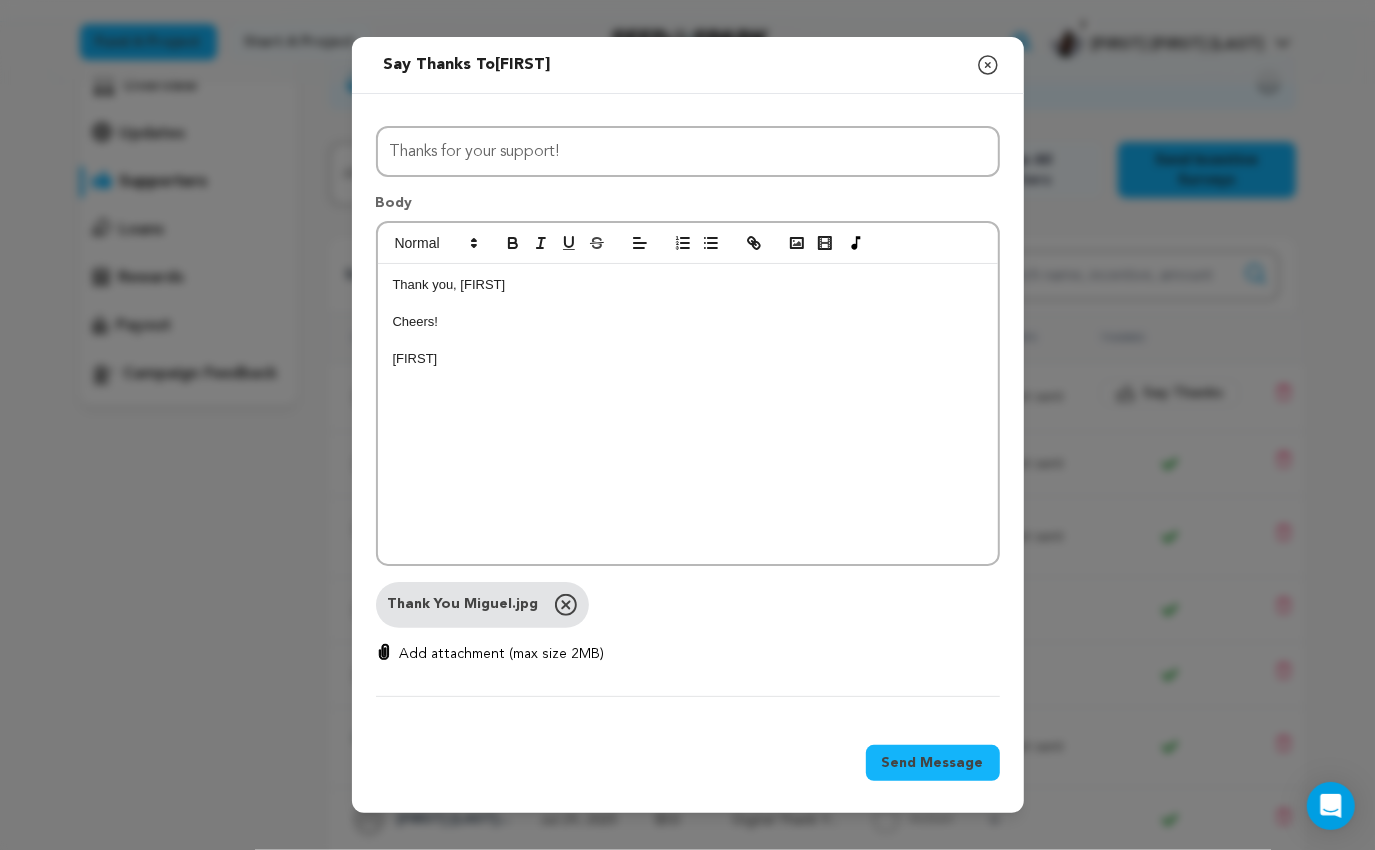 click at bounding box center (688, 341) 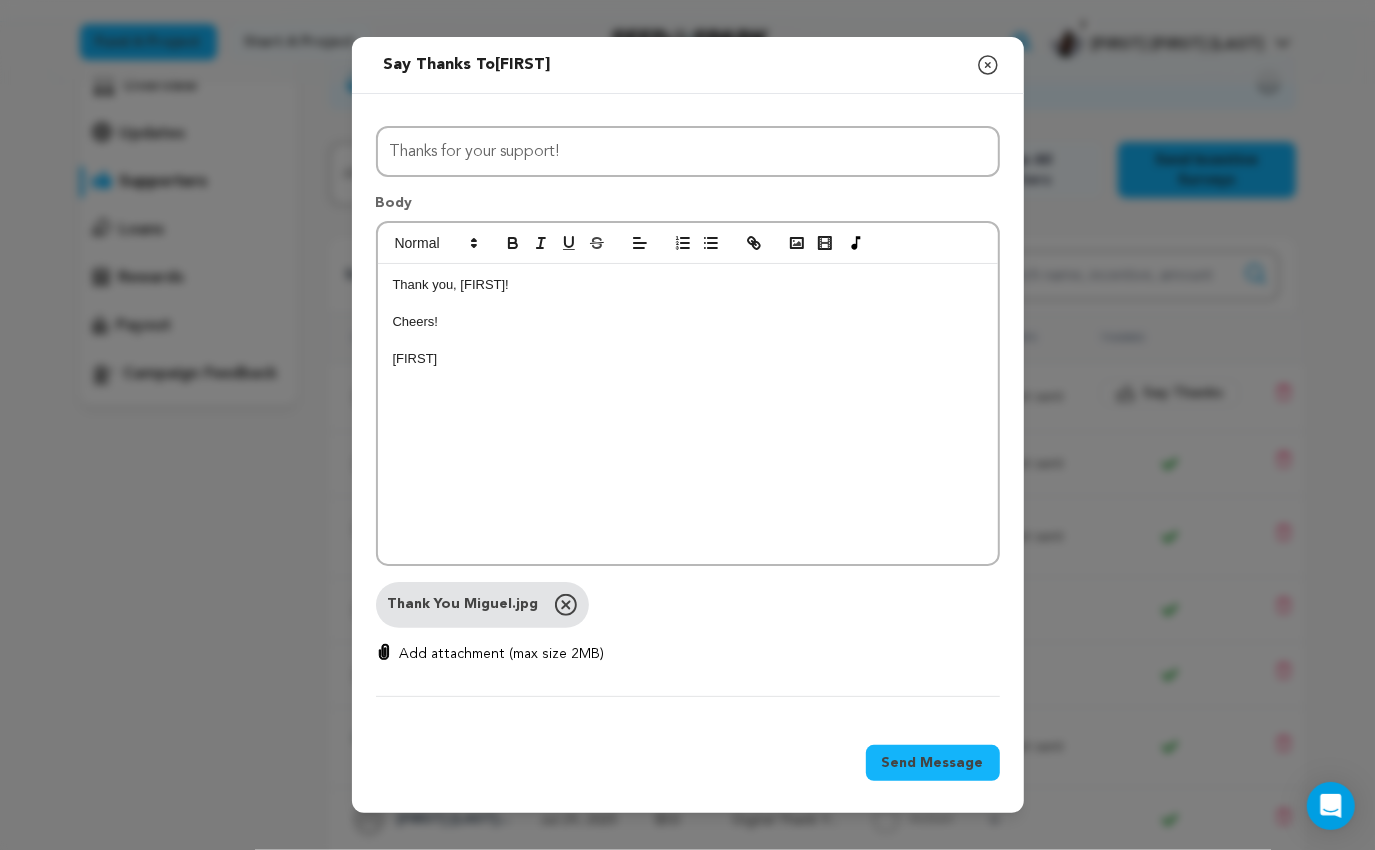 click at bounding box center [688, 341] 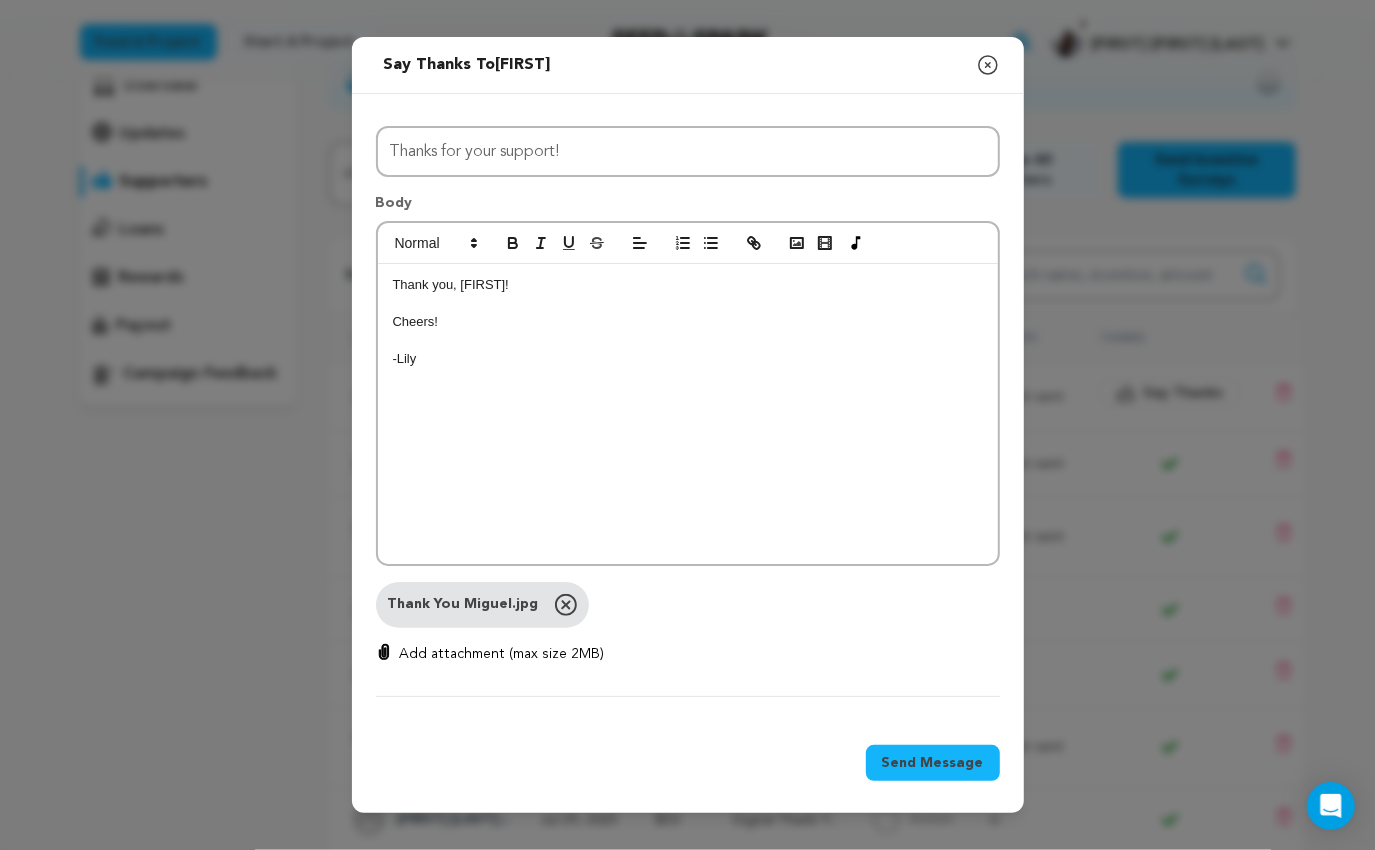 click on "-Lily" at bounding box center (688, 359) 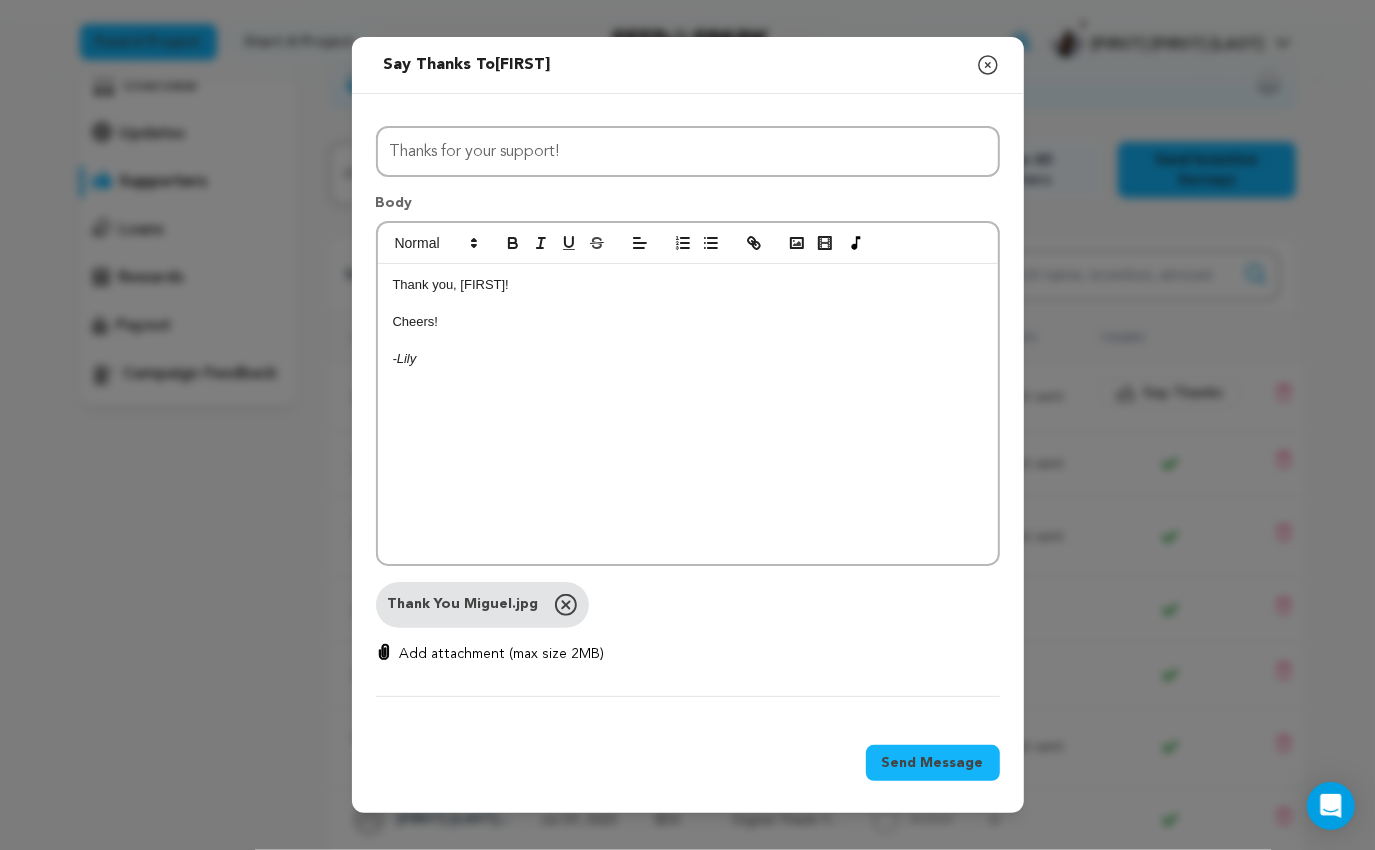 click on "Thank you, [FIRST]! Cheers!  - [FIRST]" at bounding box center (688, 414) 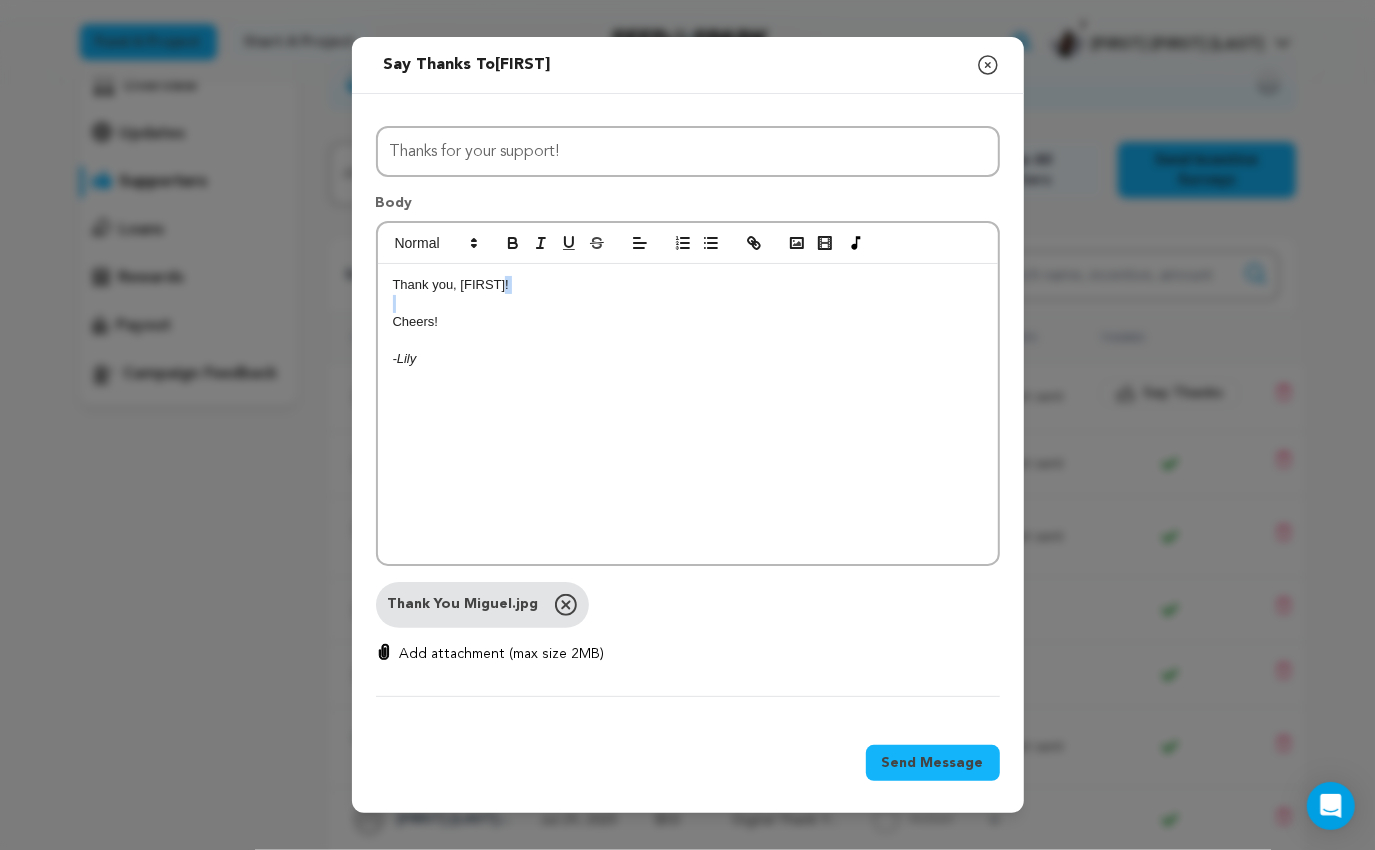drag, startPoint x: 602, startPoint y: 287, endPoint x: 518, endPoint y: 298, distance: 84.71718 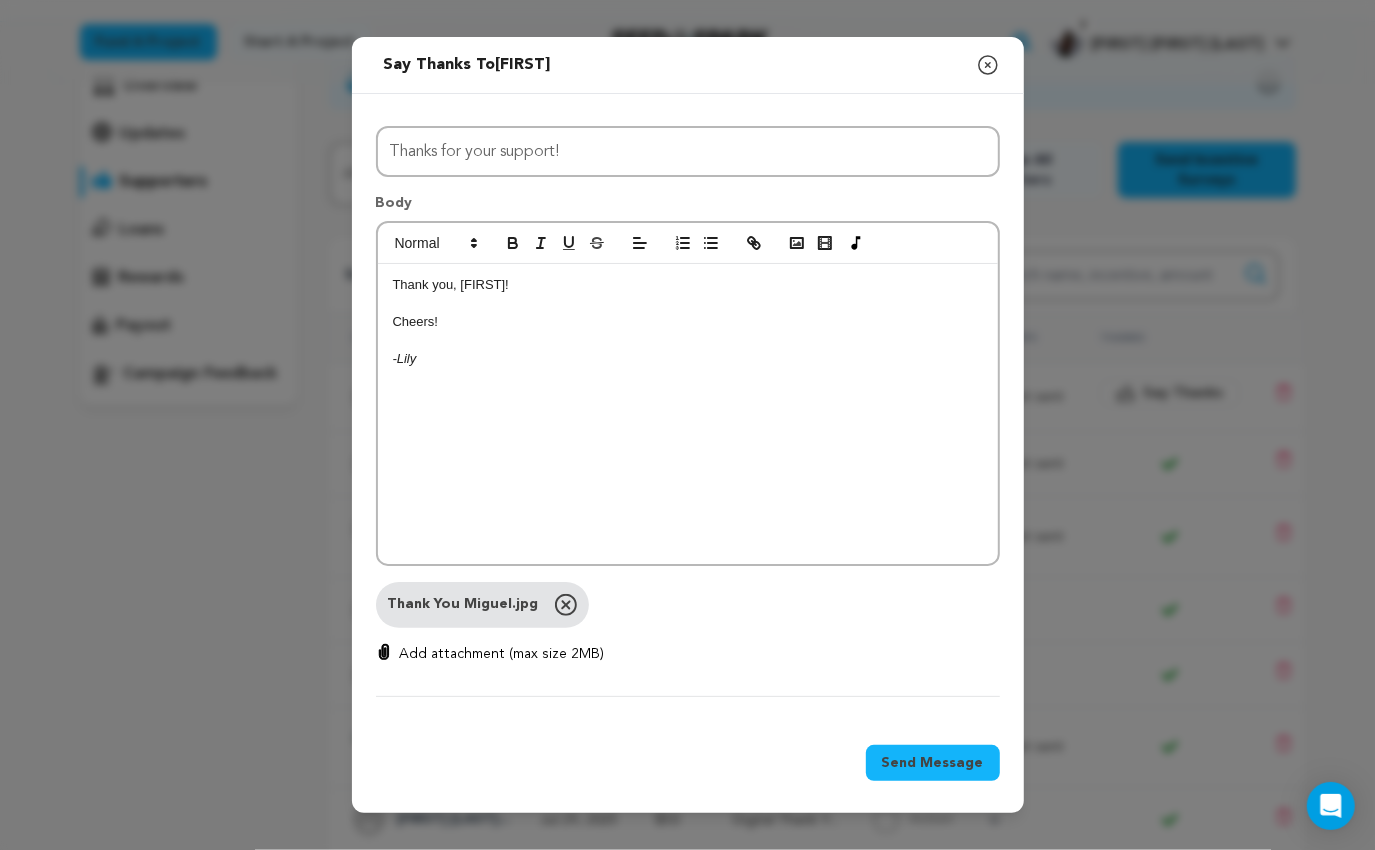click on "Thank you, [FIRST]!" at bounding box center [688, 285] 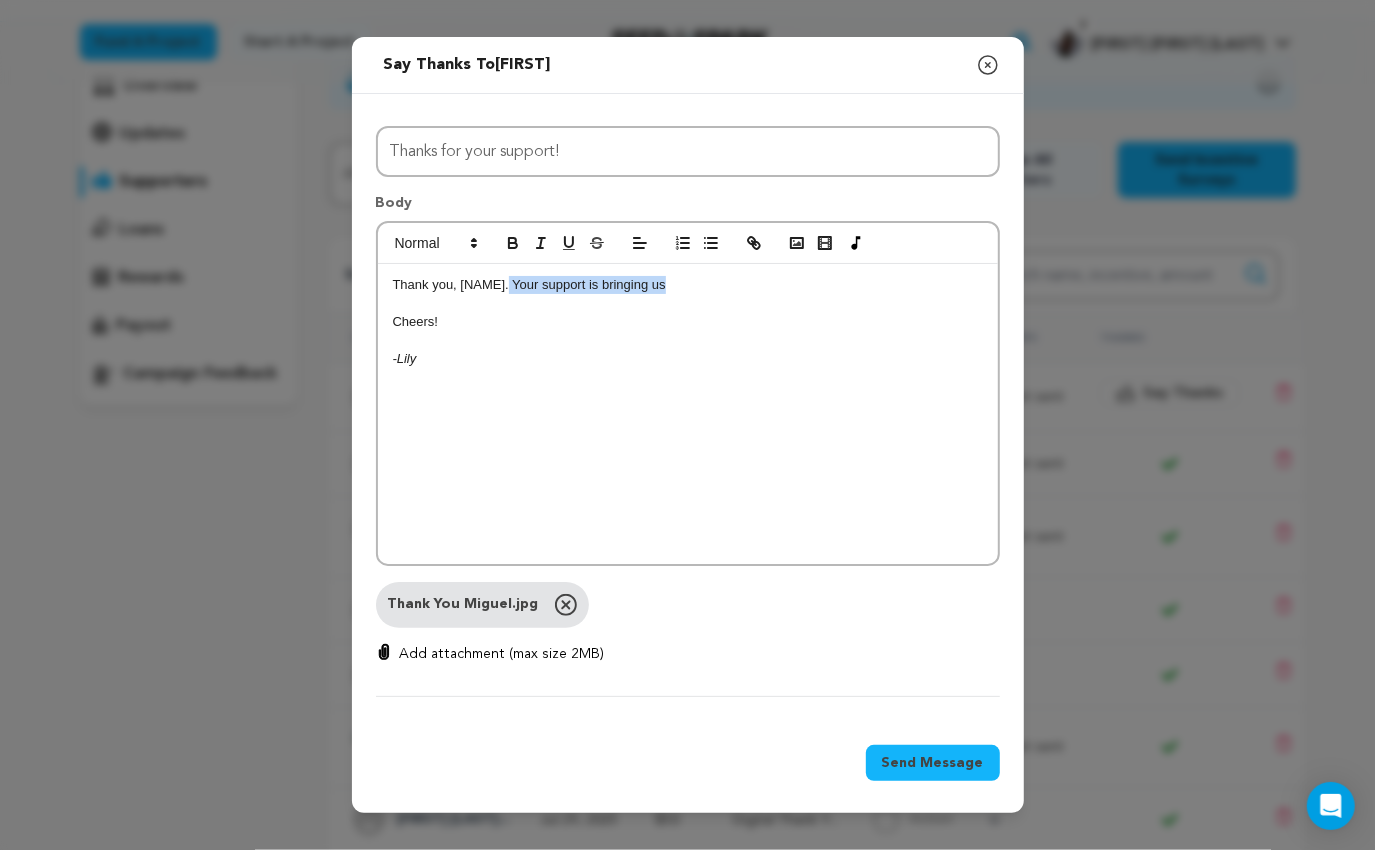 drag, startPoint x: 503, startPoint y: 288, endPoint x: 711, endPoint y: 285, distance: 208.02164 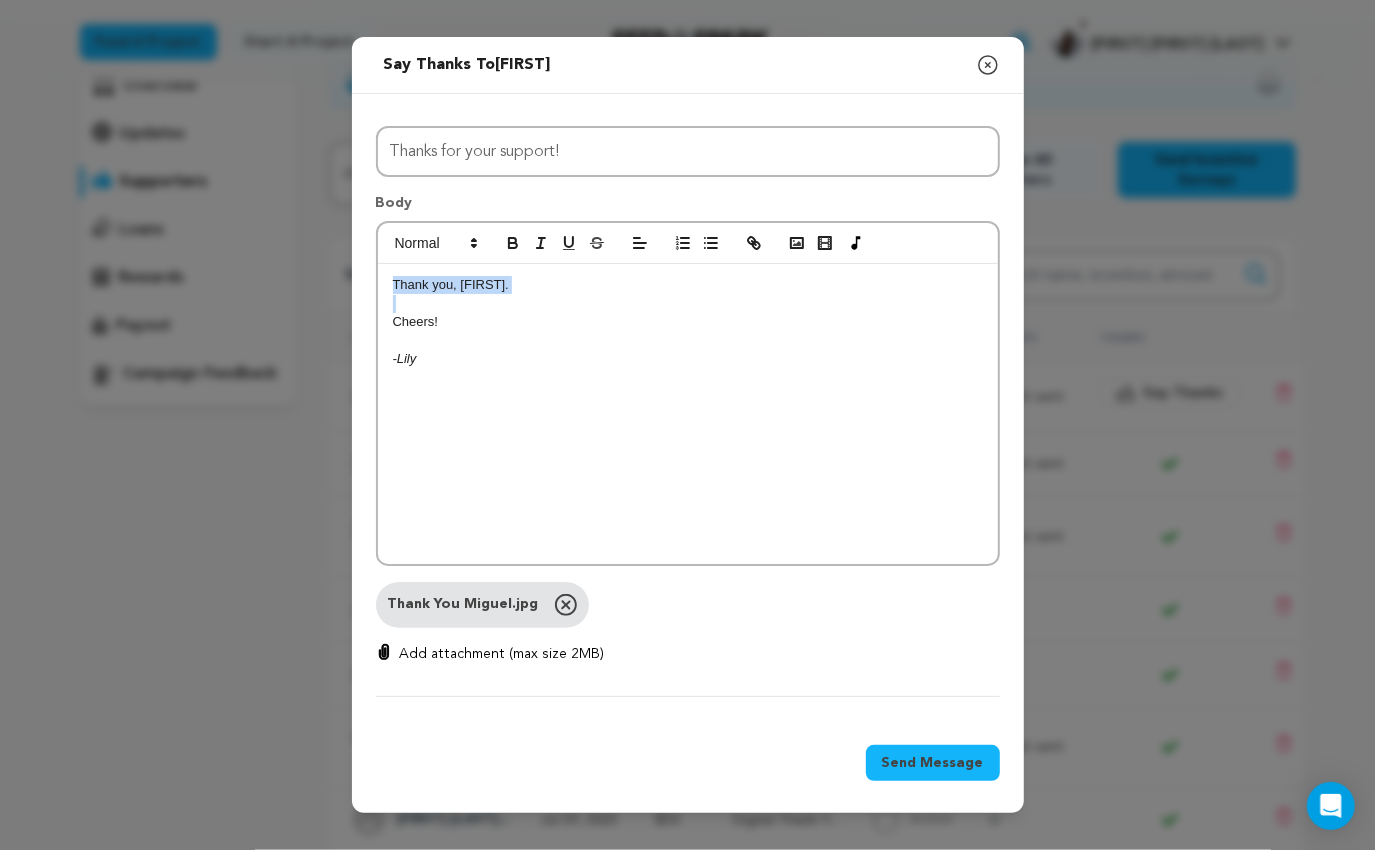 drag, startPoint x: 615, startPoint y: 301, endPoint x: 395, endPoint y: 285, distance: 220.58105 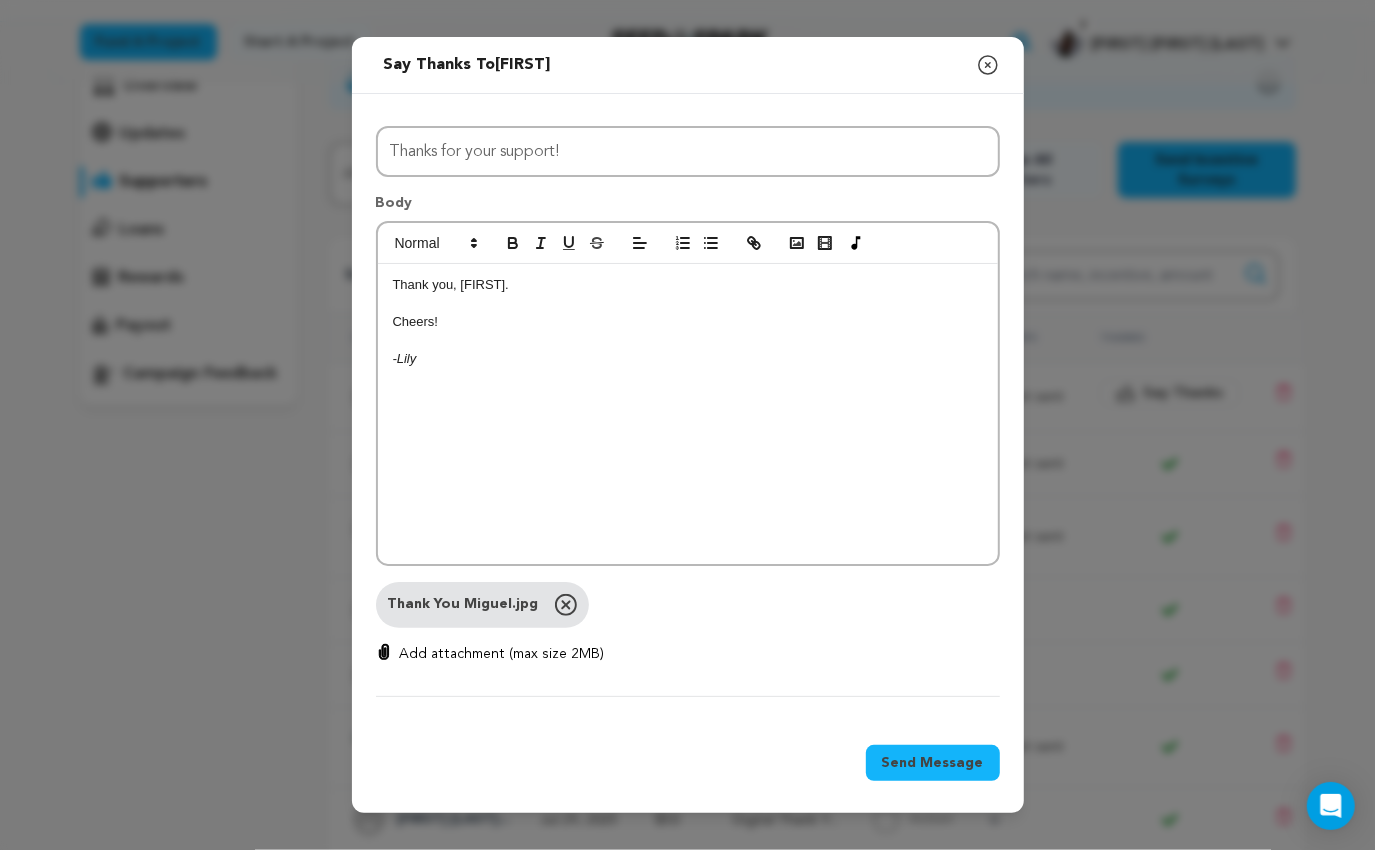 click at bounding box center [688, 304] 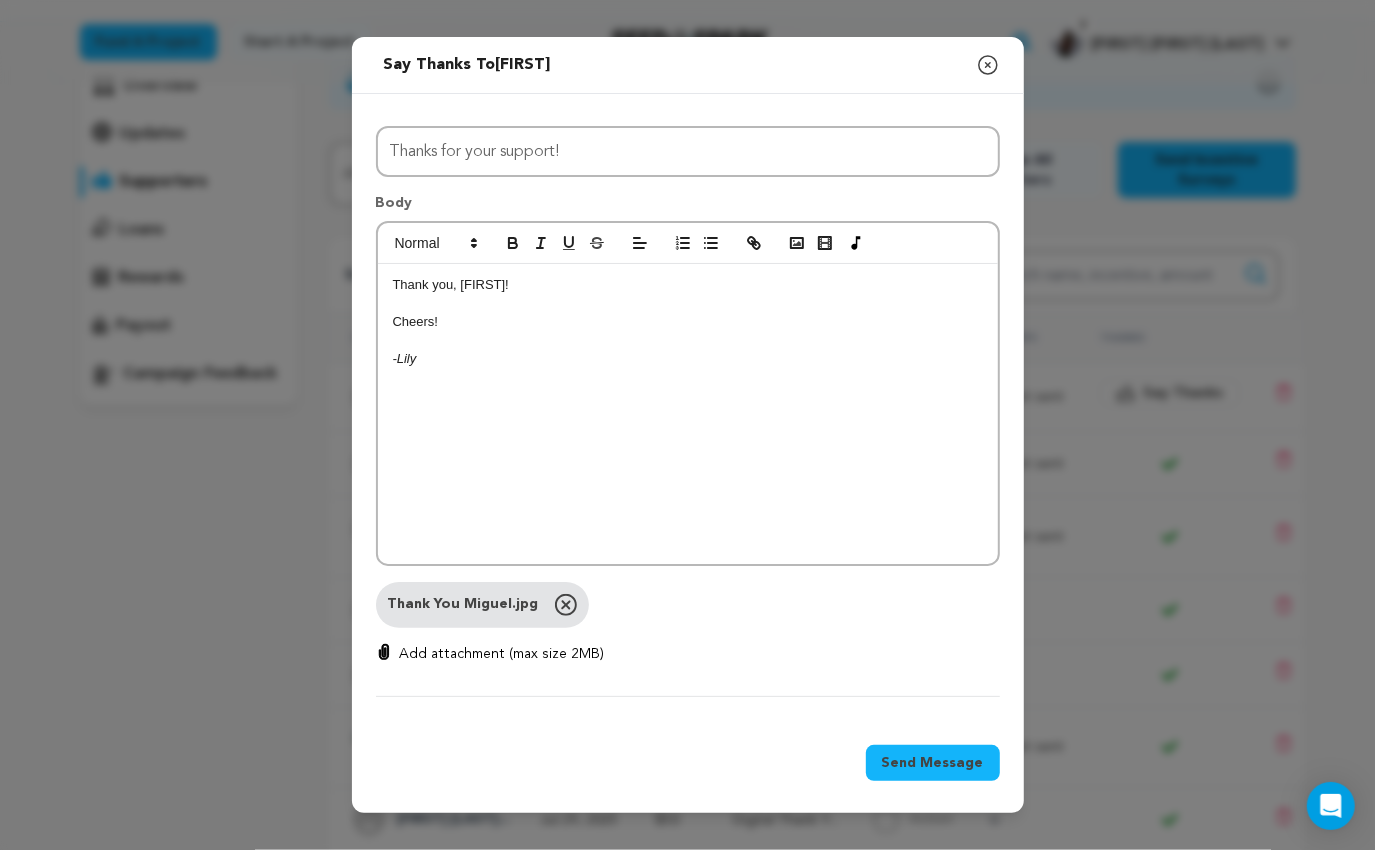 click on "Cheers!" at bounding box center [688, 322] 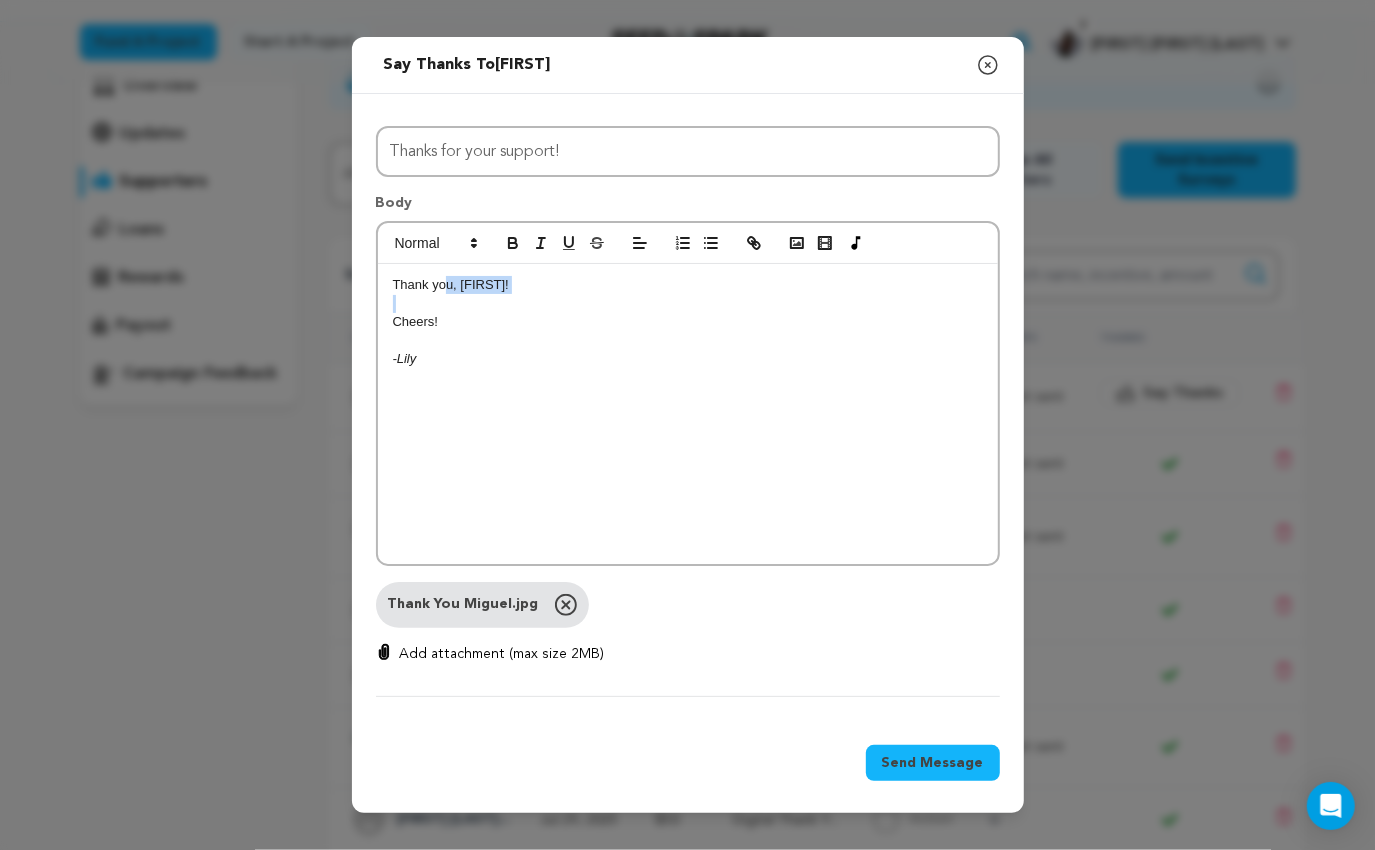 drag, startPoint x: 569, startPoint y: 311, endPoint x: 445, endPoint y: 282, distance: 127.345985 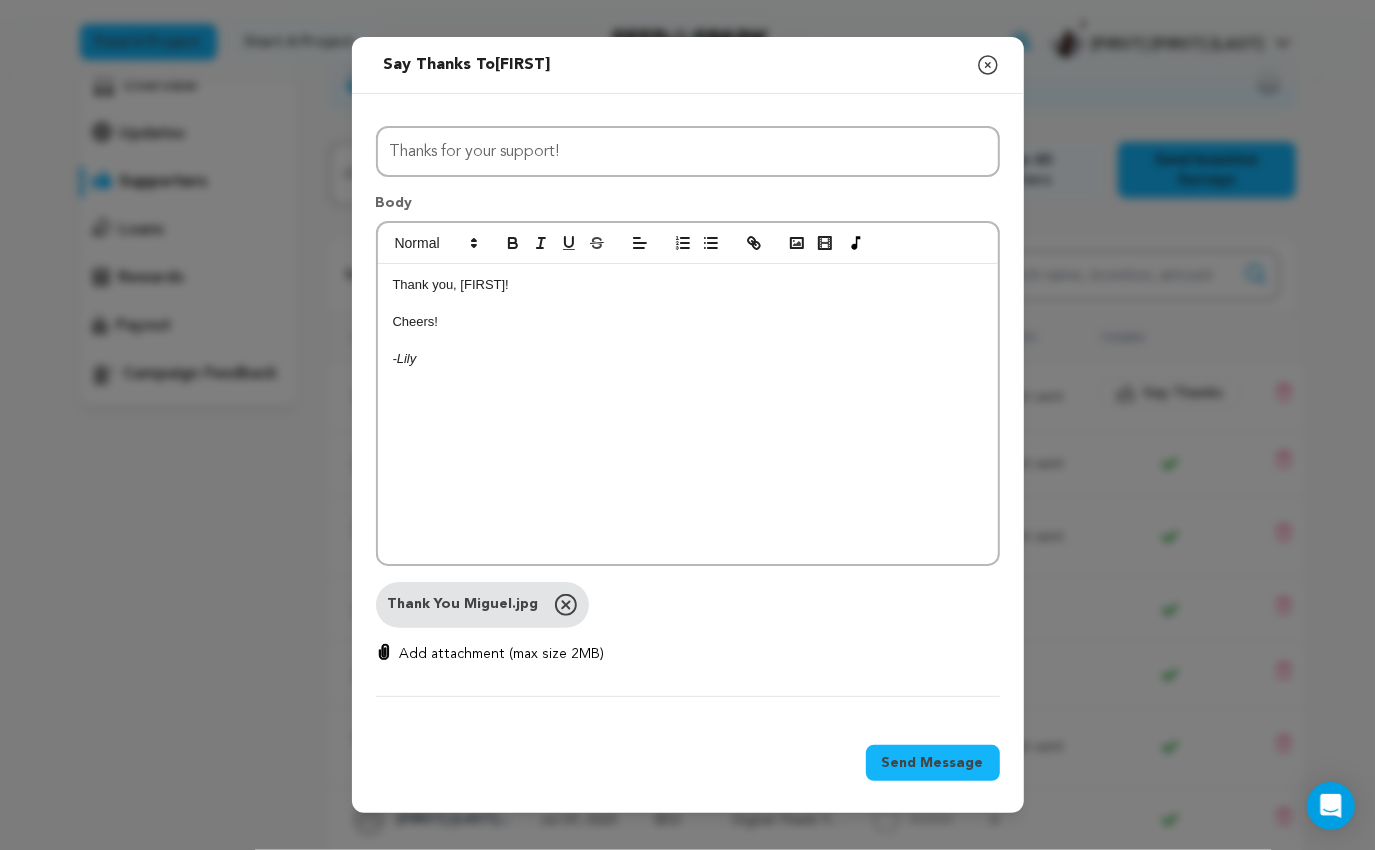 click on "Thank you, [FIRST]!" at bounding box center [688, 285] 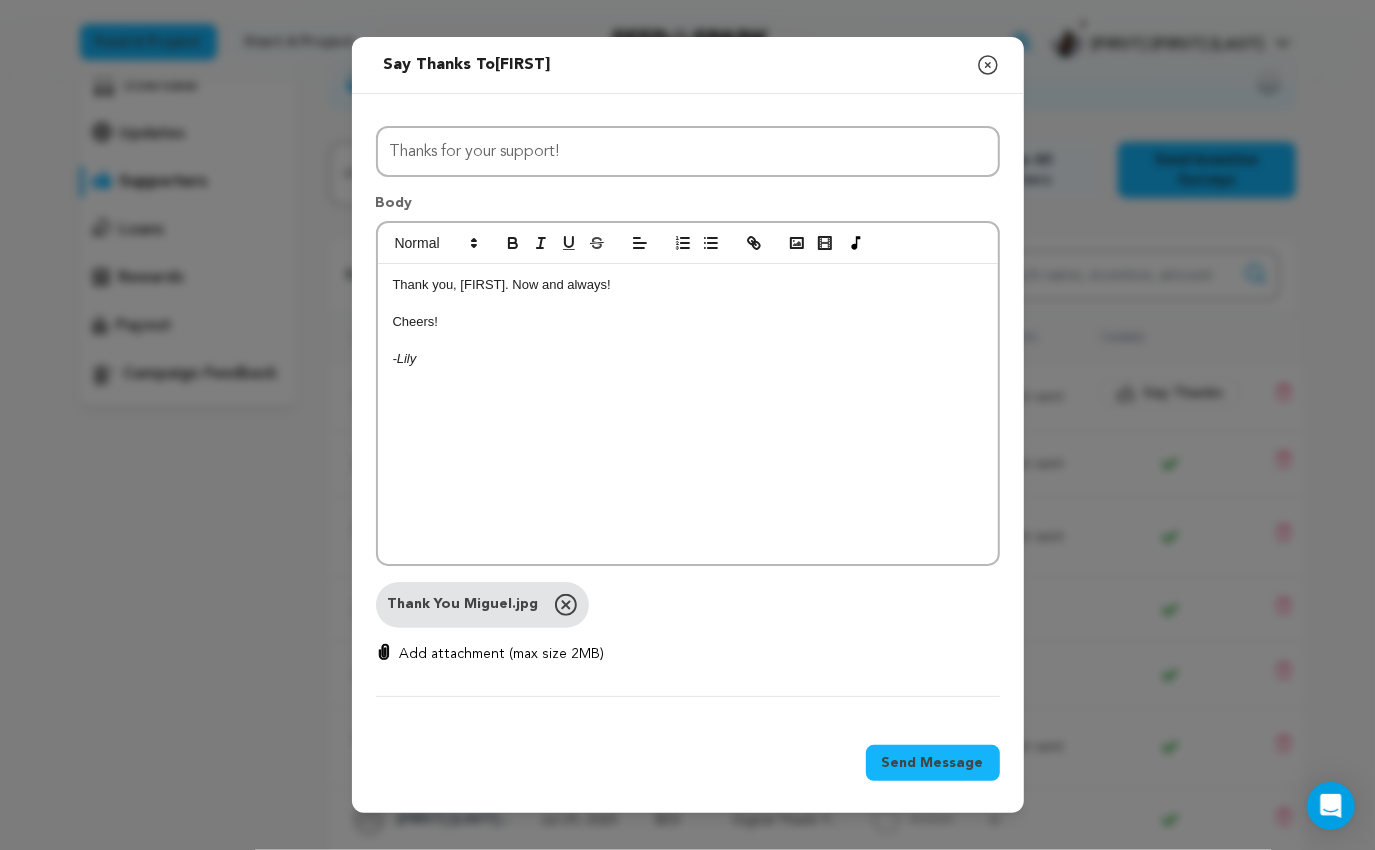 click on "Cheers!" at bounding box center [688, 322] 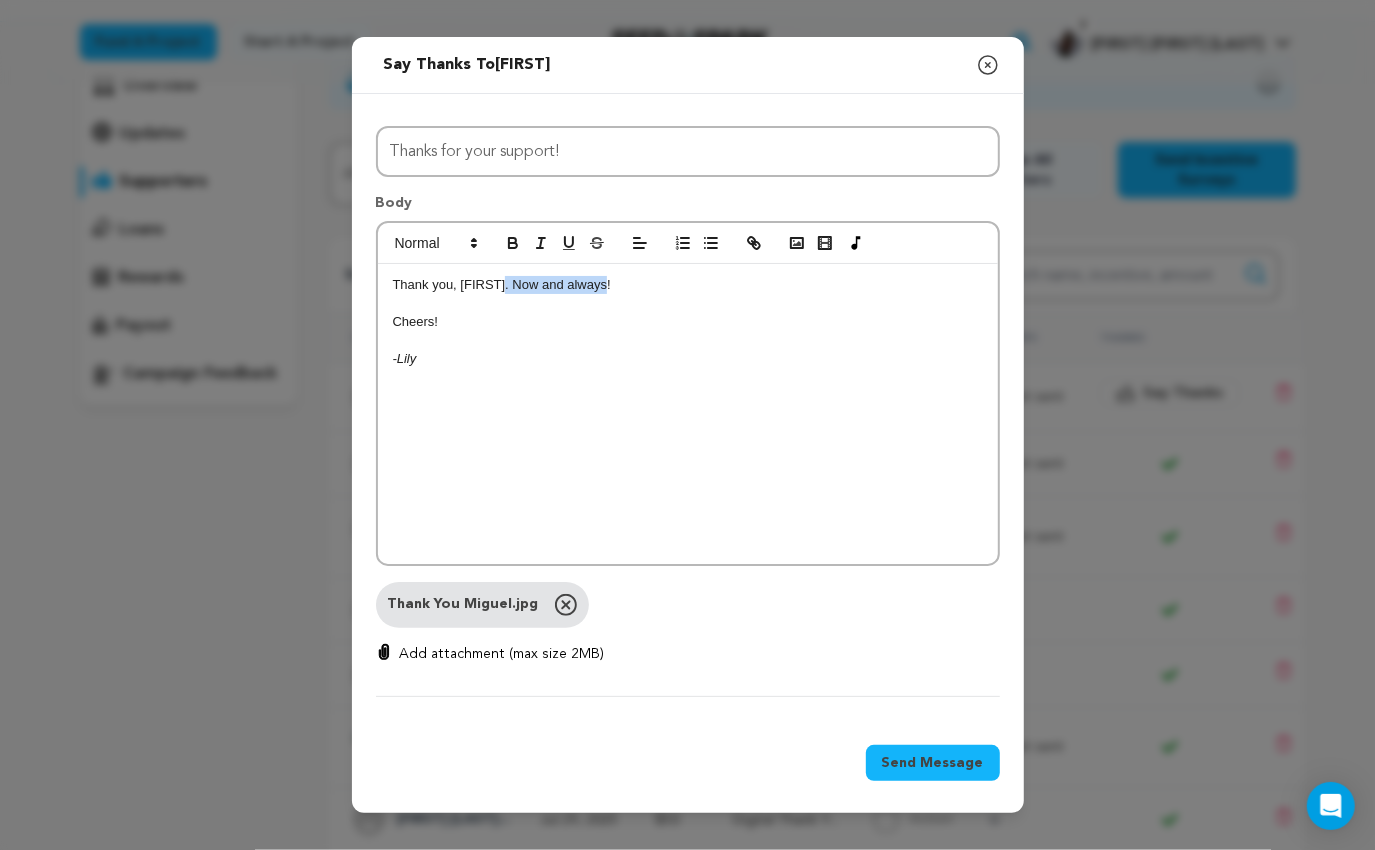 drag, startPoint x: 655, startPoint y: 278, endPoint x: 502, endPoint y: 289, distance: 153.39491 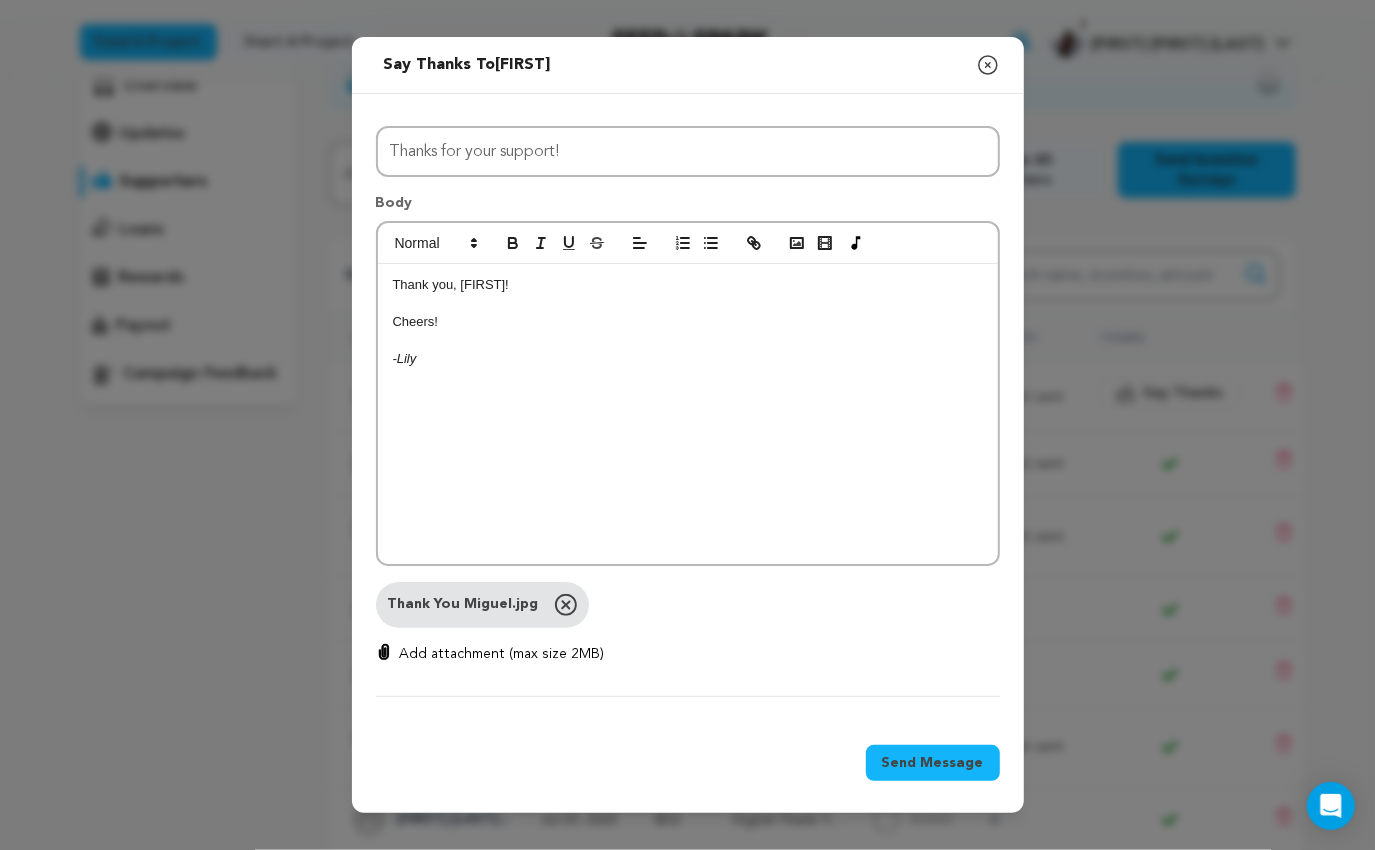 click on "Thank you, [FIRST]! Cheers!  - [FIRST]" at bounding box center [688, 414] 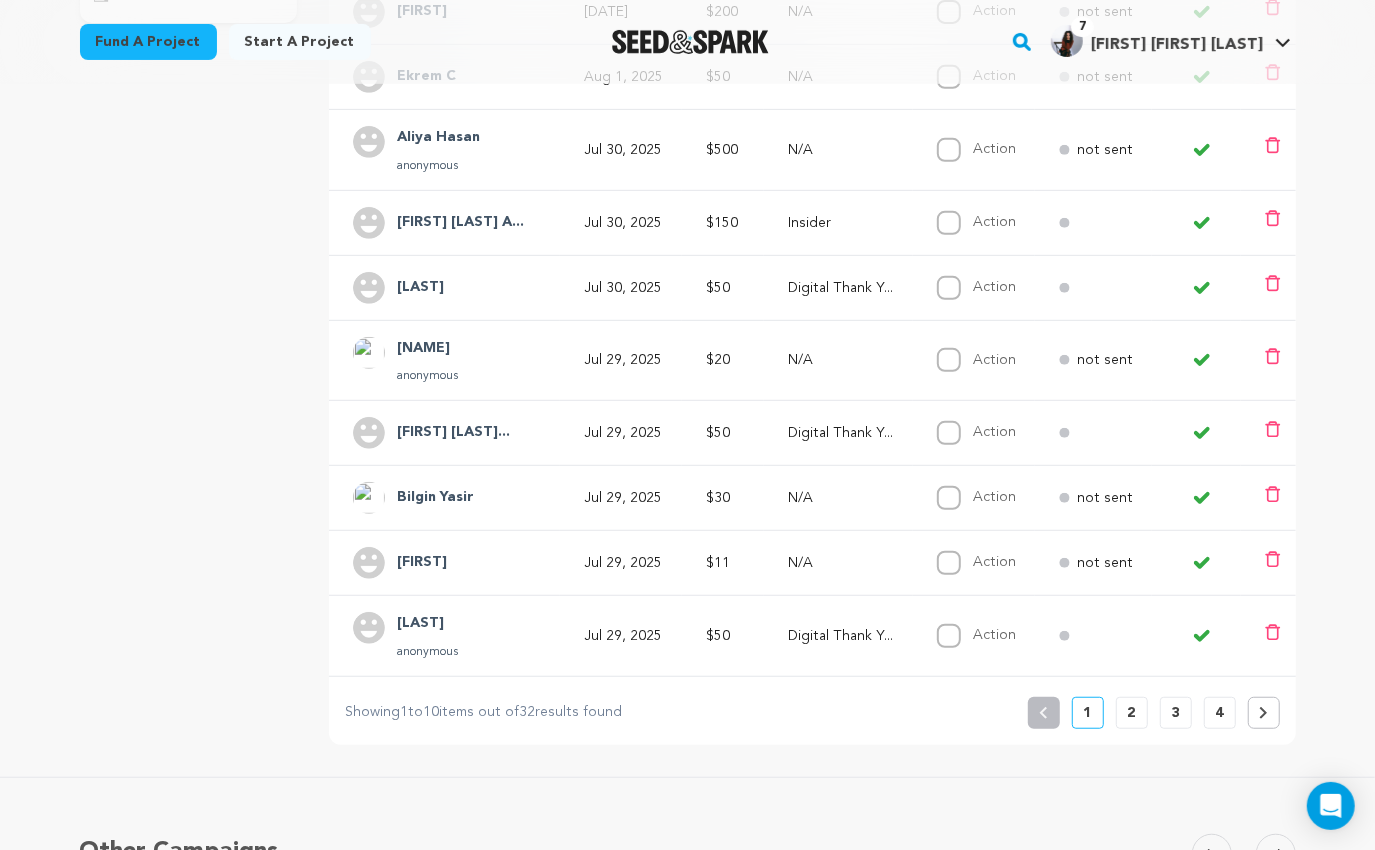 scroll, scrollTop: 544, scrollLeft: 0, axis: vertical 